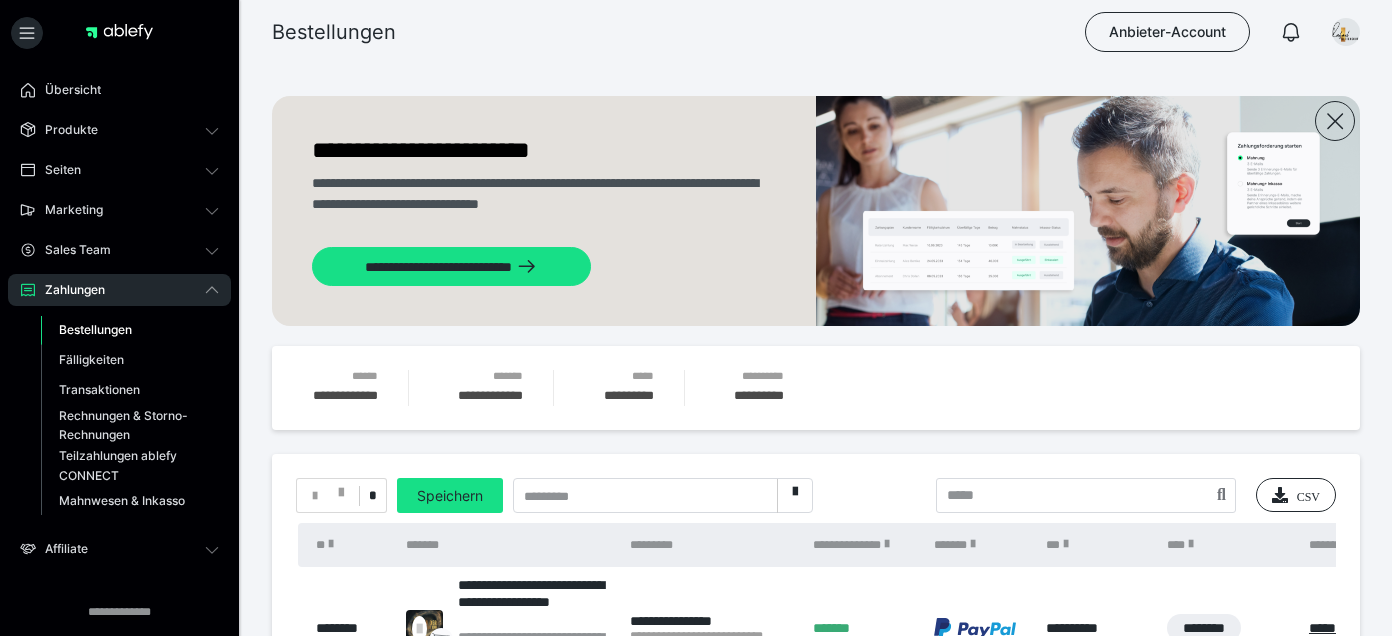 scroll, scrollTop: 0, scrollLeft: 0, axis: both 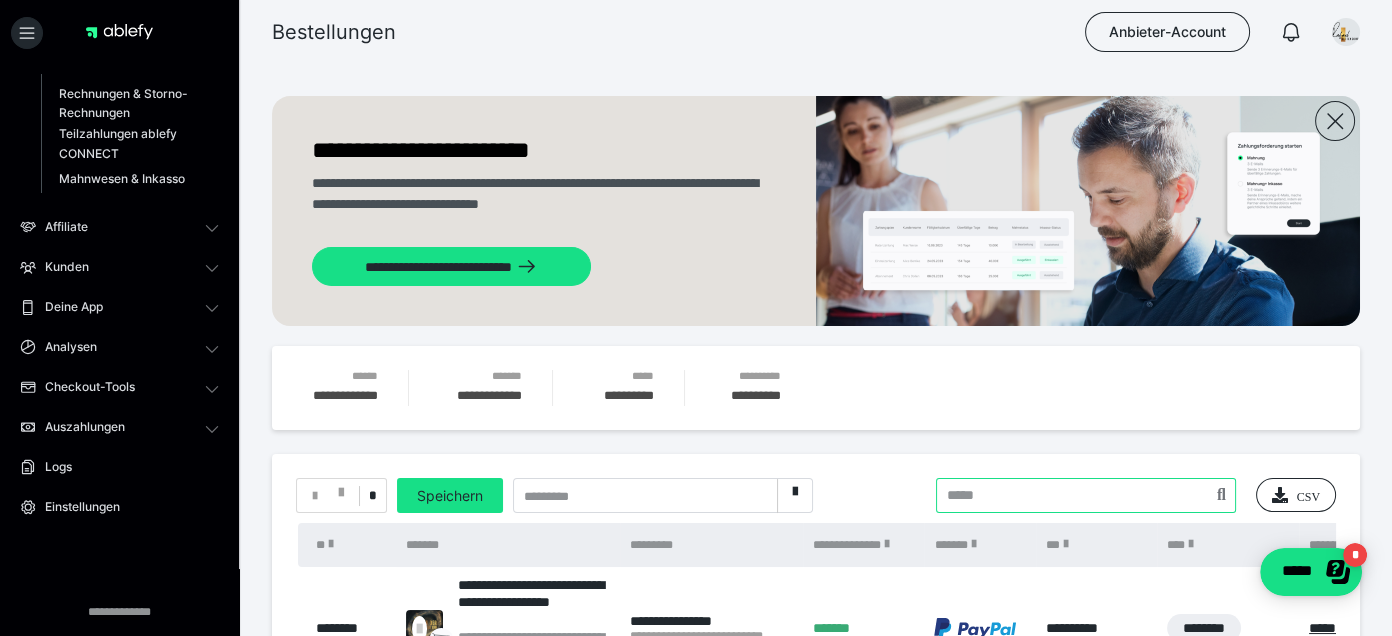 click at bounding box center [1086, 495] 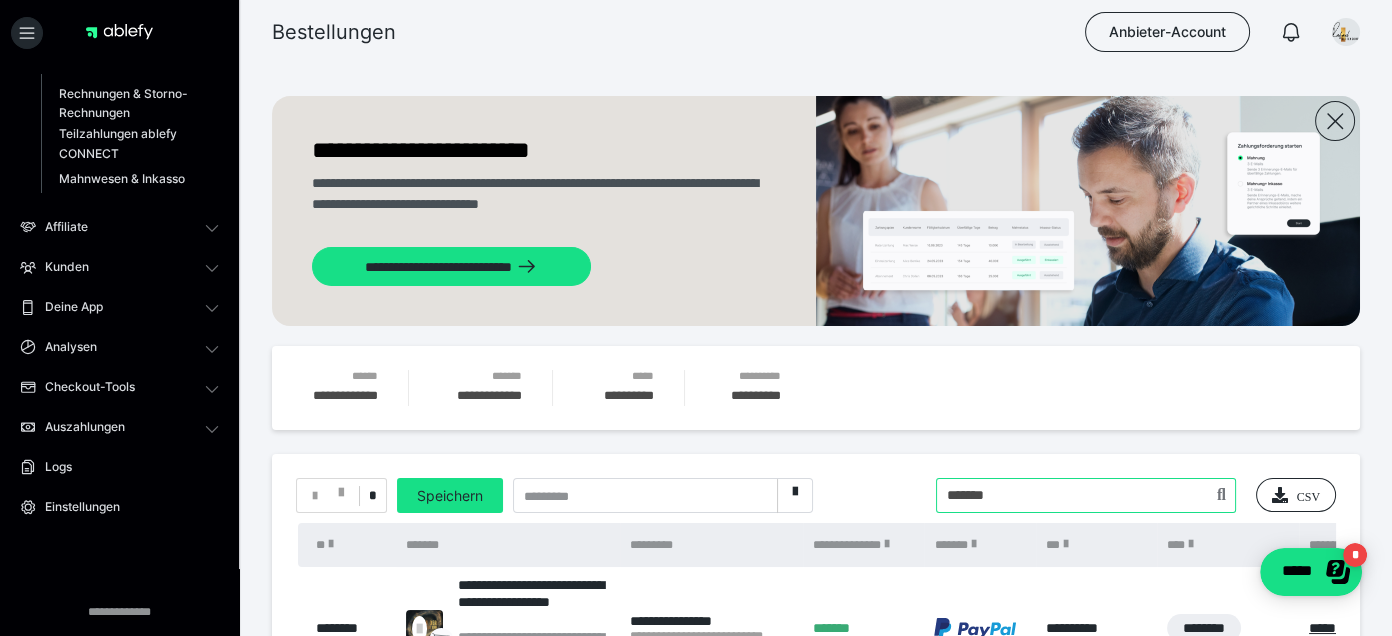 type on "*******" 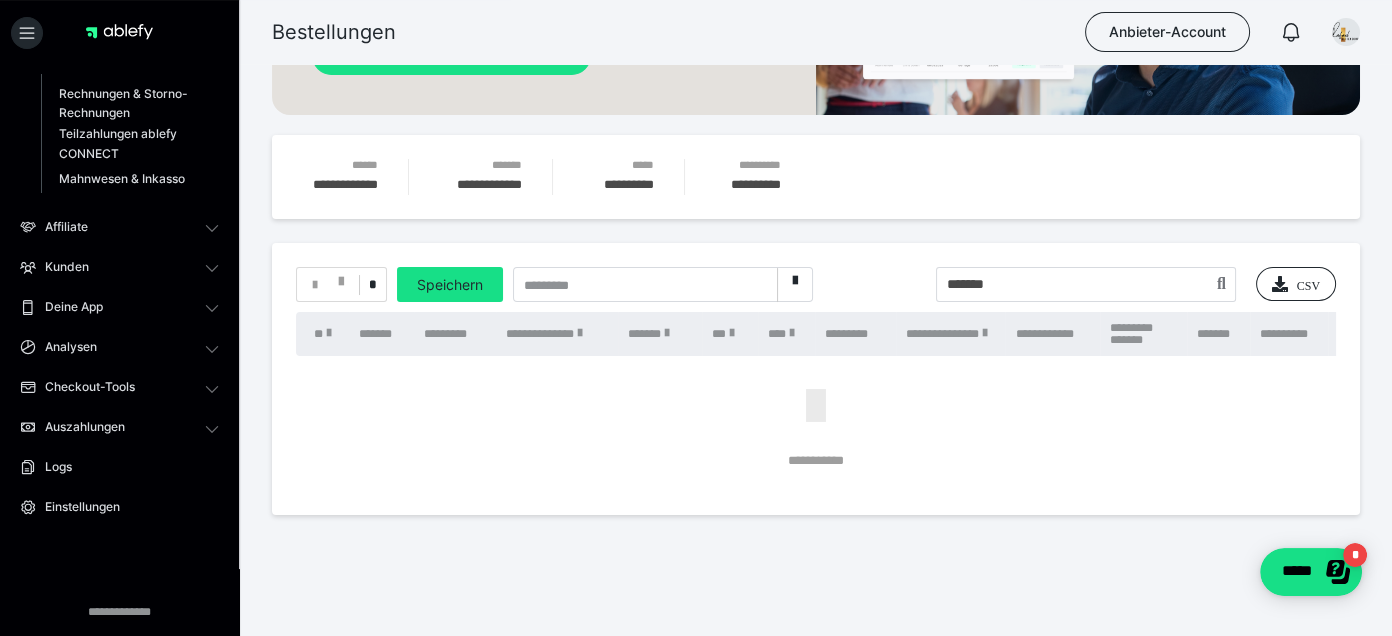 scroll, scrollTop: 214, scrollLeft: 0, axis: vertical 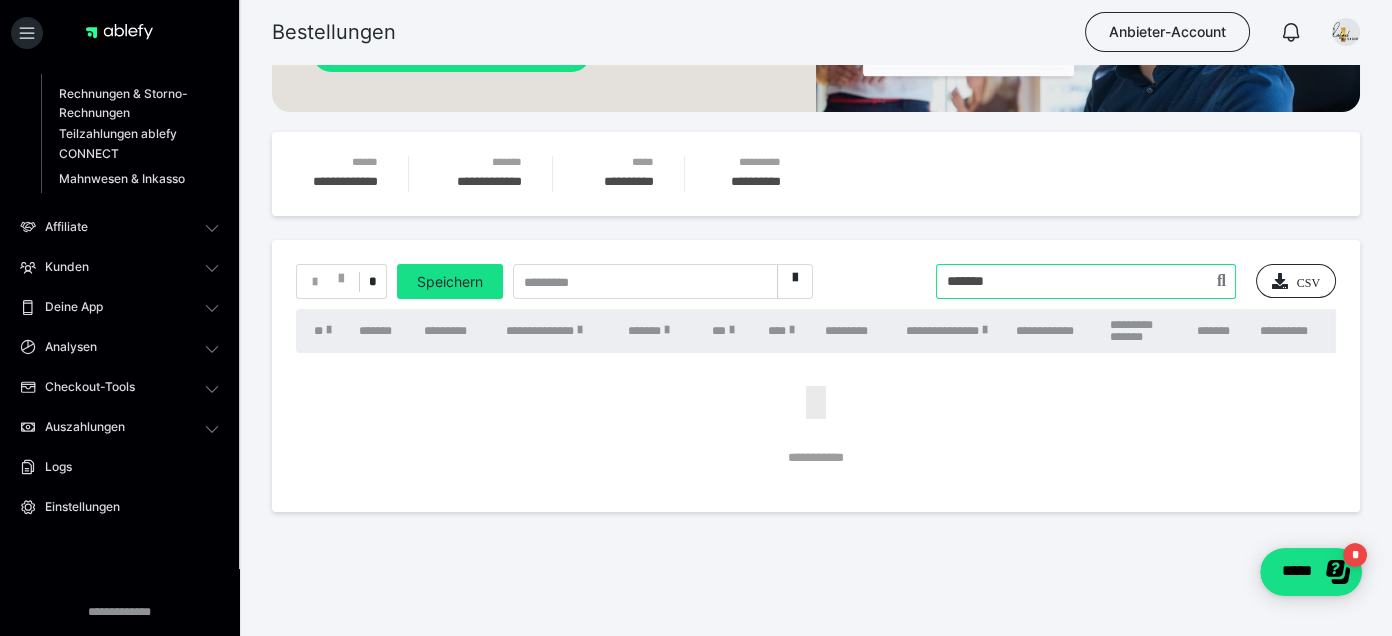 click at bounding box center [1086, 281] 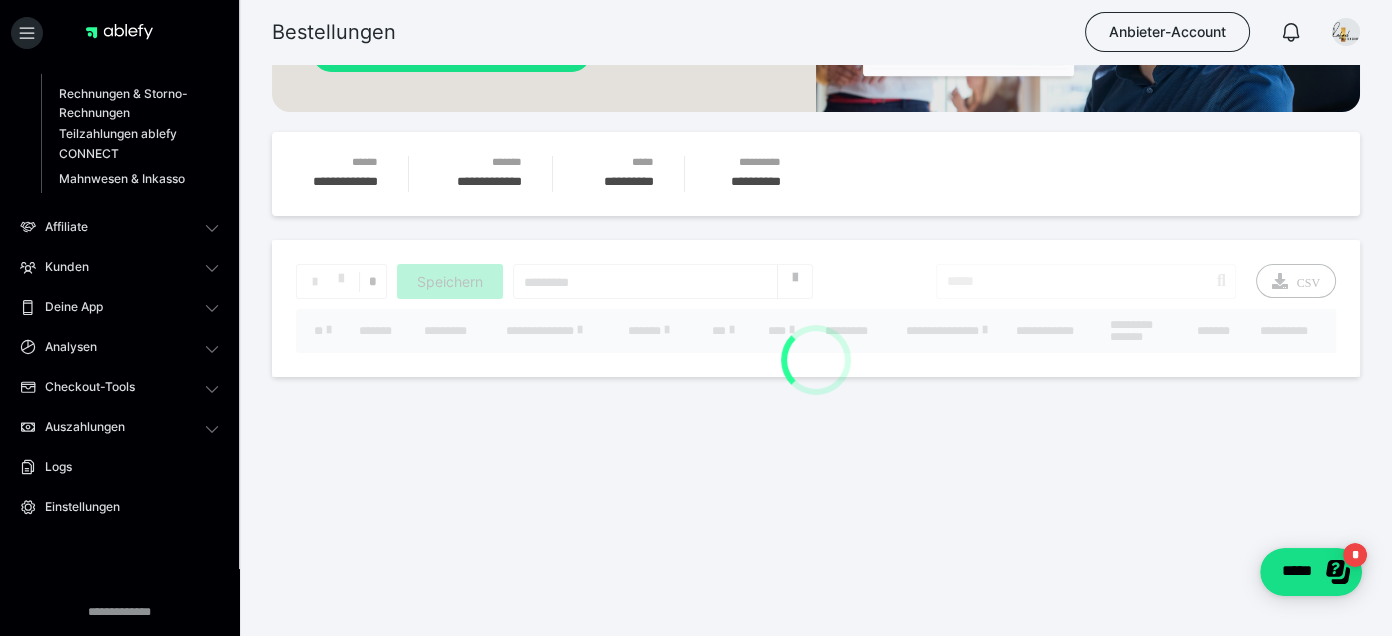 scroll, scrollTop: 79, scrollLeft: 0, axis: vertical 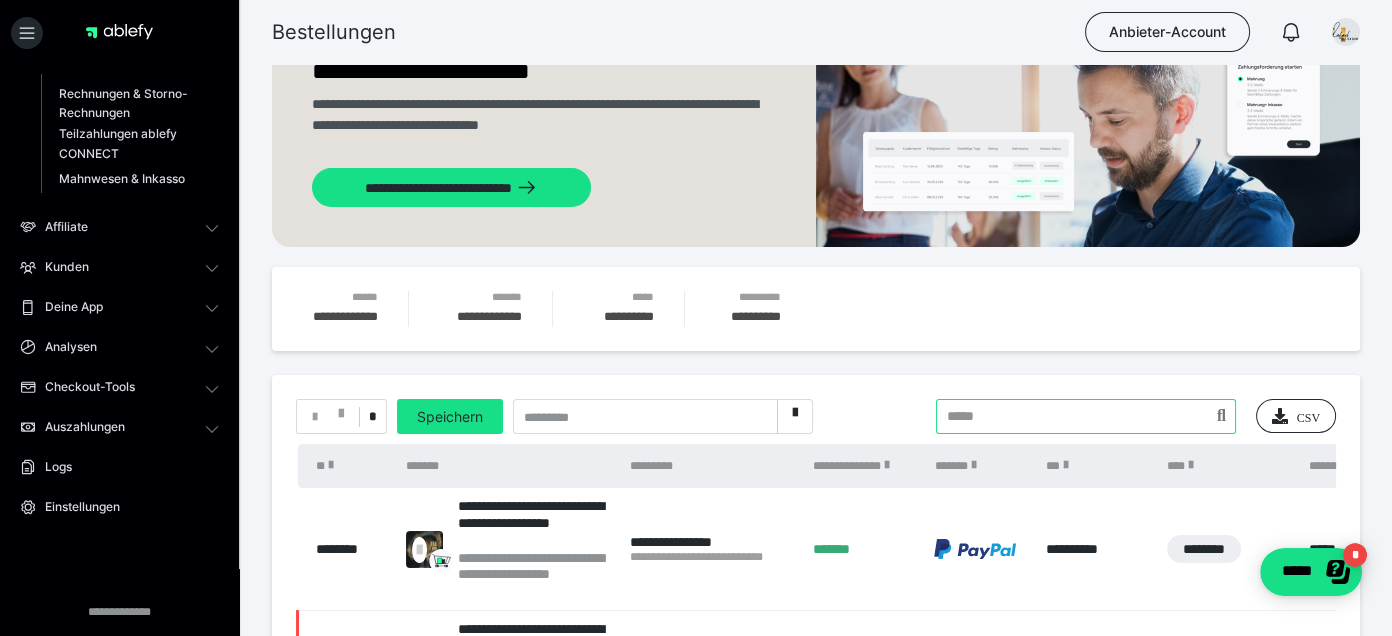 click at bounding box center (1086, 416) 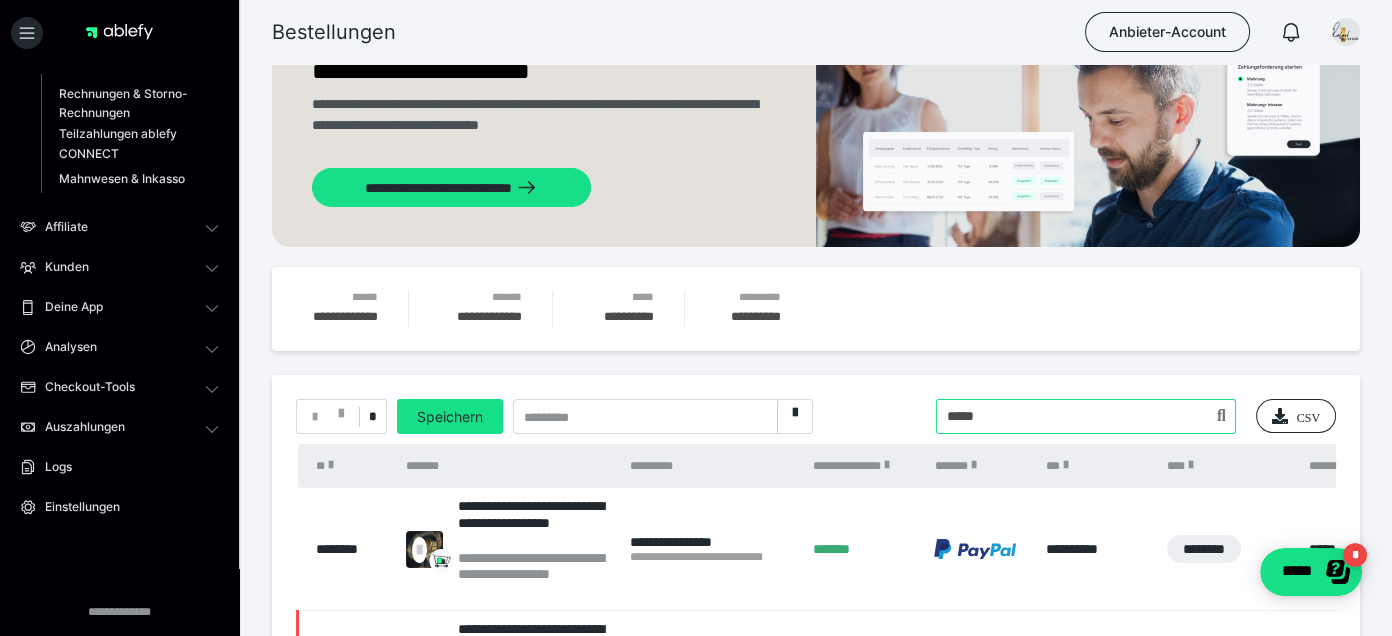 type on "*****" 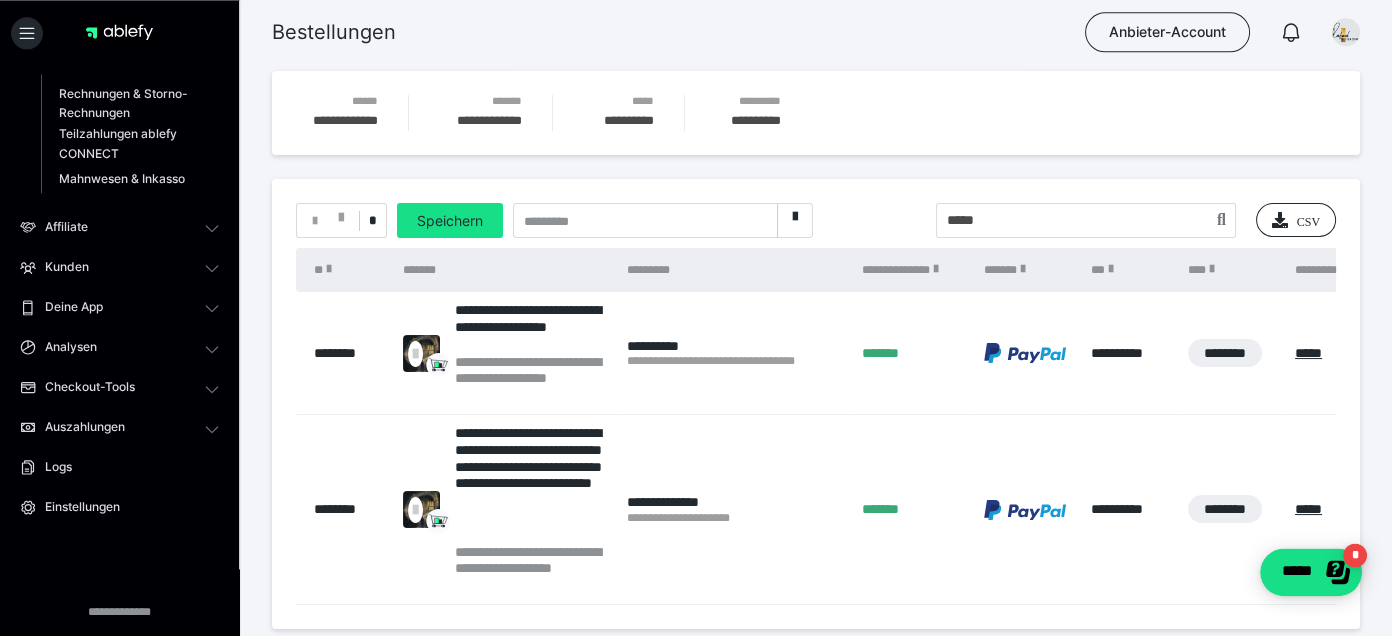 scroll, scrollTop: 290, scrollLeft: 0, axis: vertical 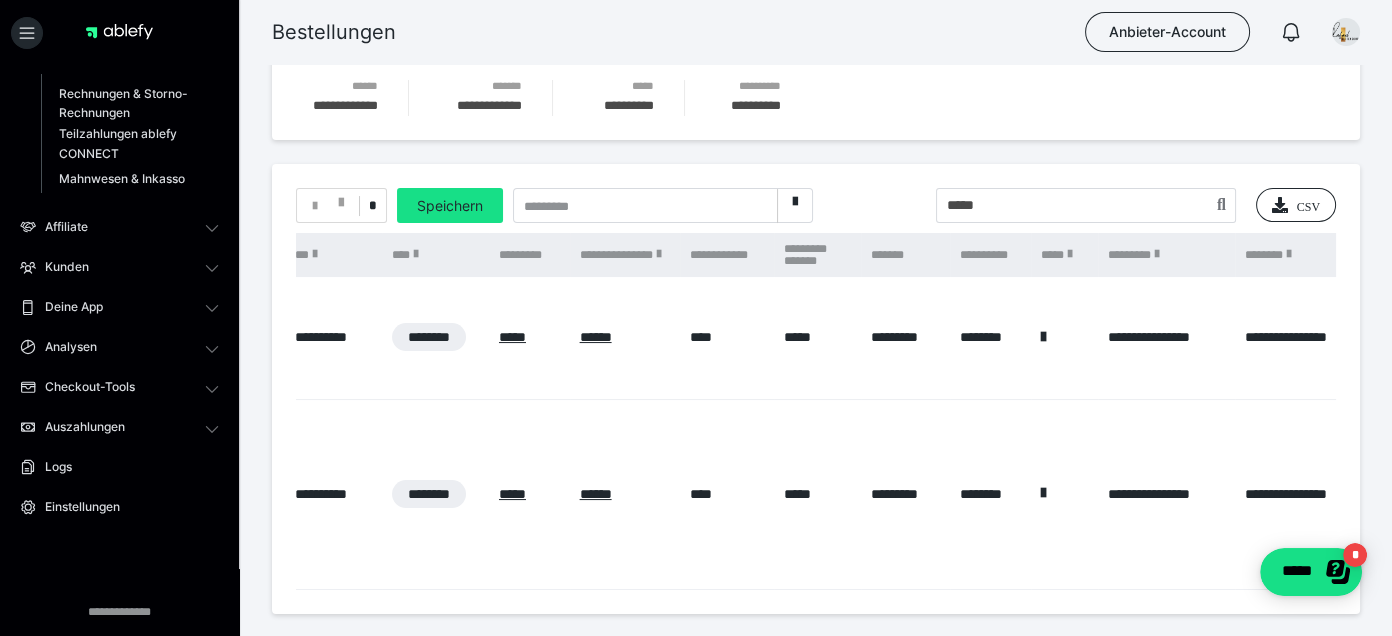 click on "*********" at bounding box center (905, 494) 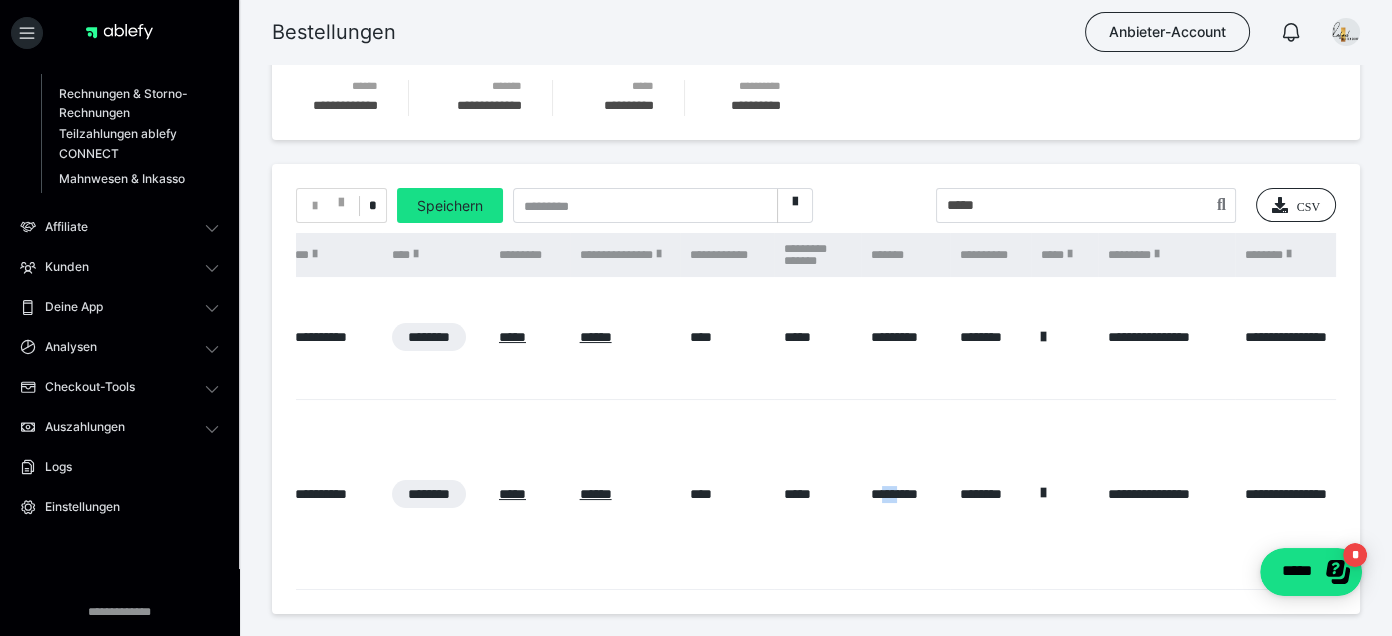 click on "*********" at bounding box center (905, 494) 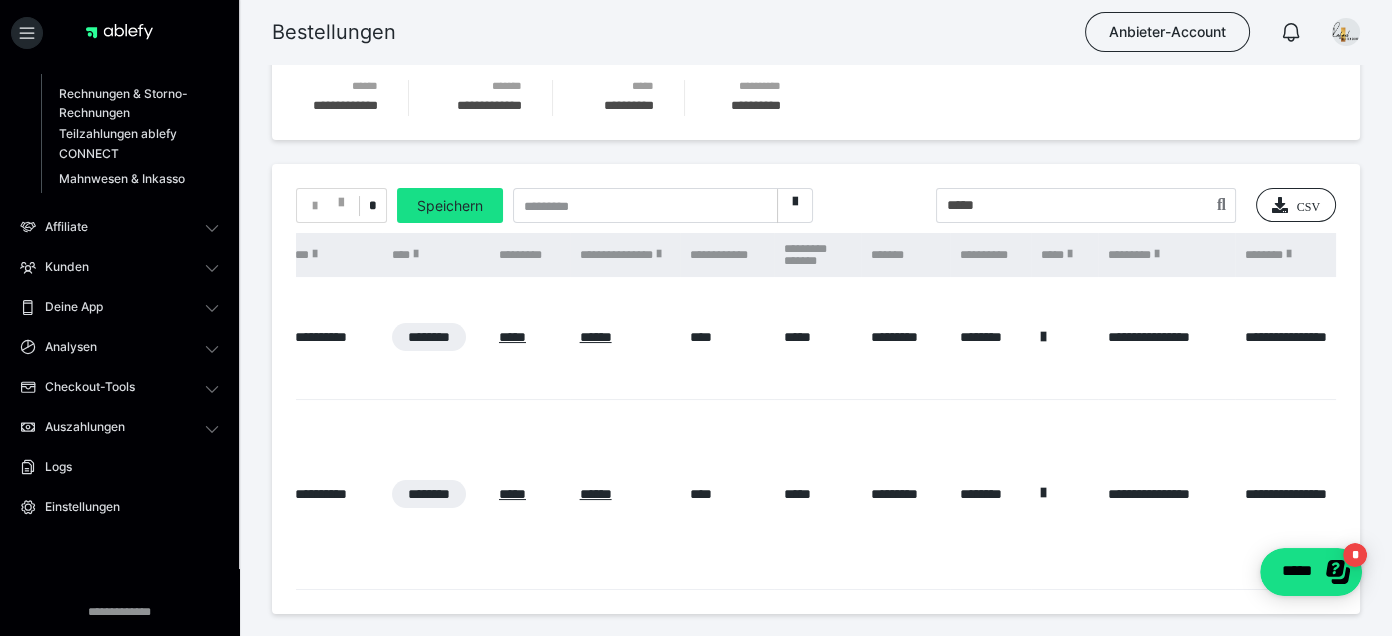 click on "*********" at bounding box center (905, 494) 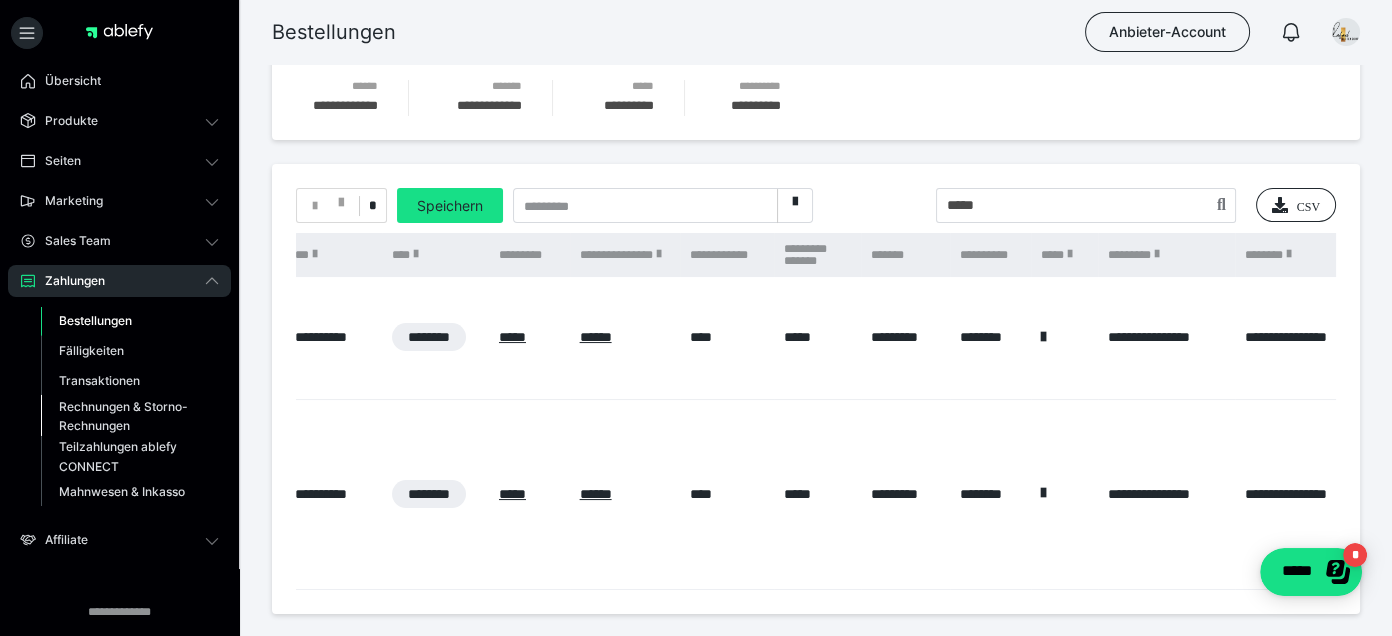 scroll, scrollTop: 0, scrollLeft: 0, axis: both 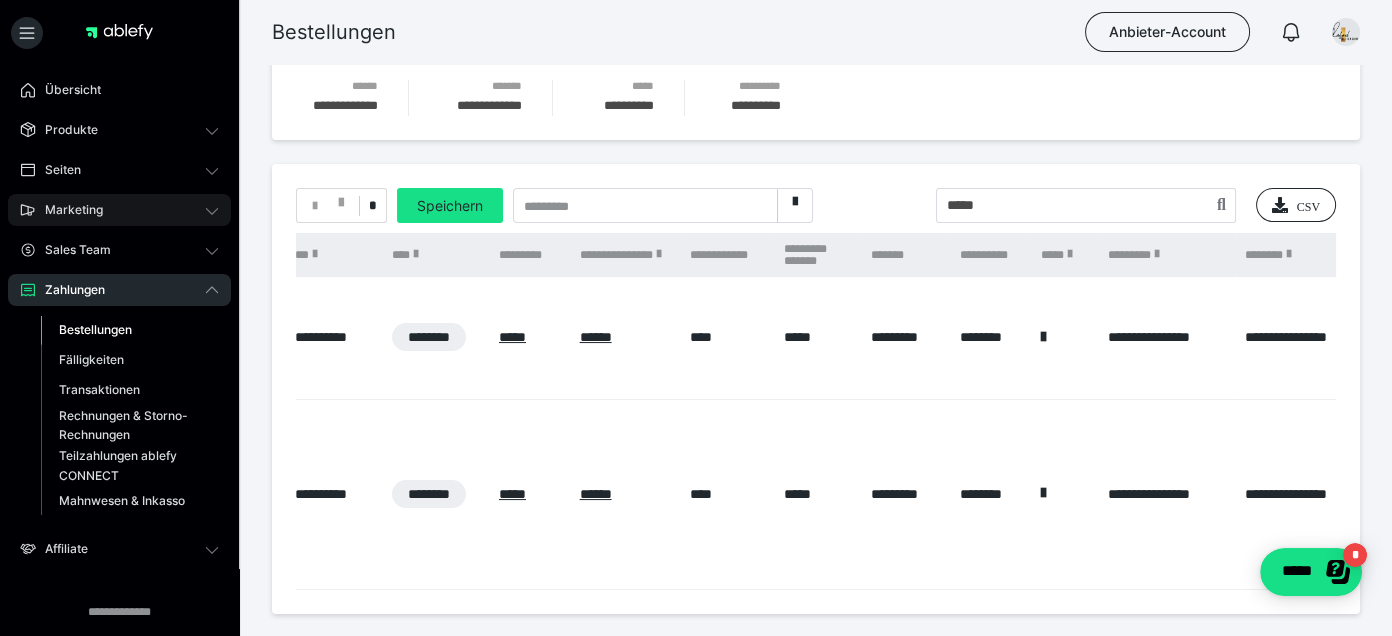 click on "Marketing" at bounding box center [119, 210] 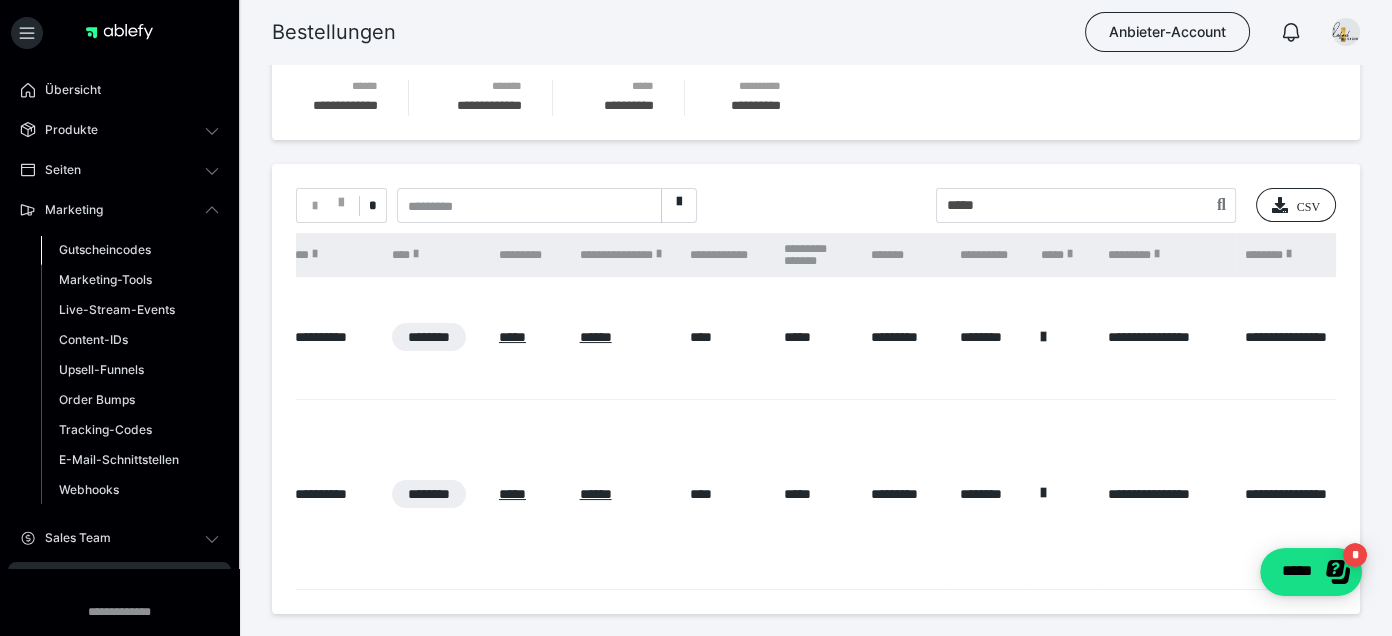 click on "Gutscheincodes" at bounding box center [130, 250] 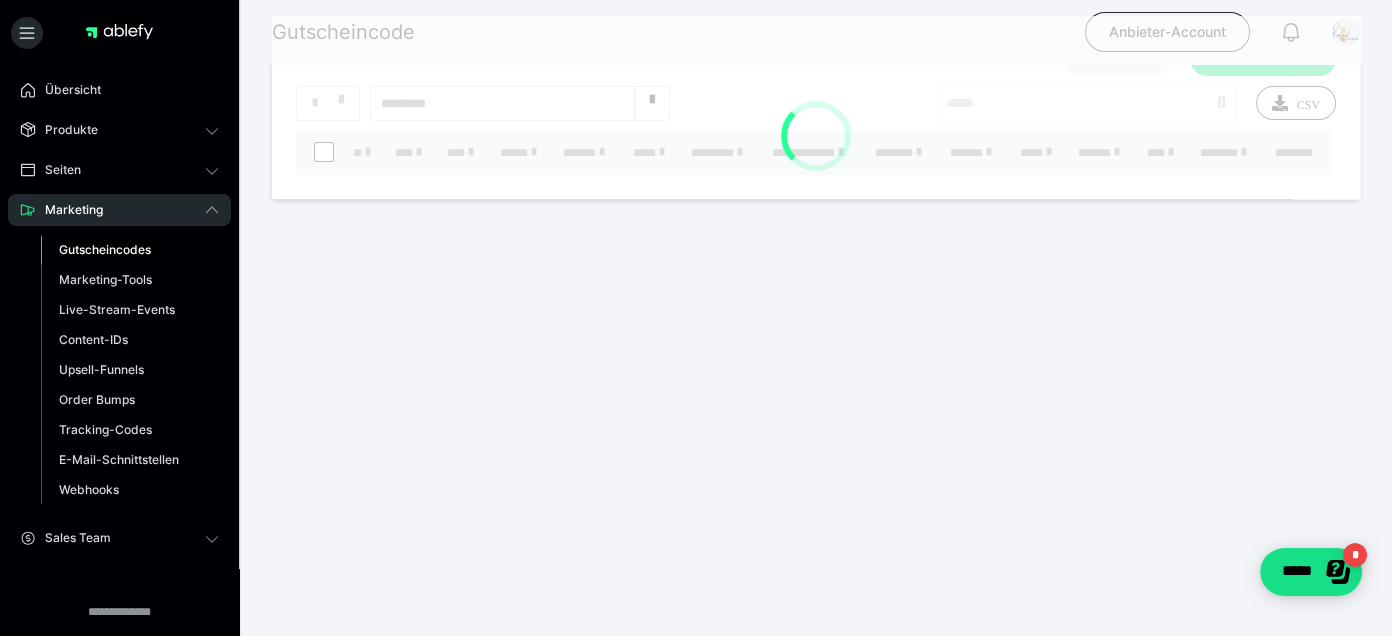 scroll, scrollTop: 0, scrollLeft: 0, axis: both 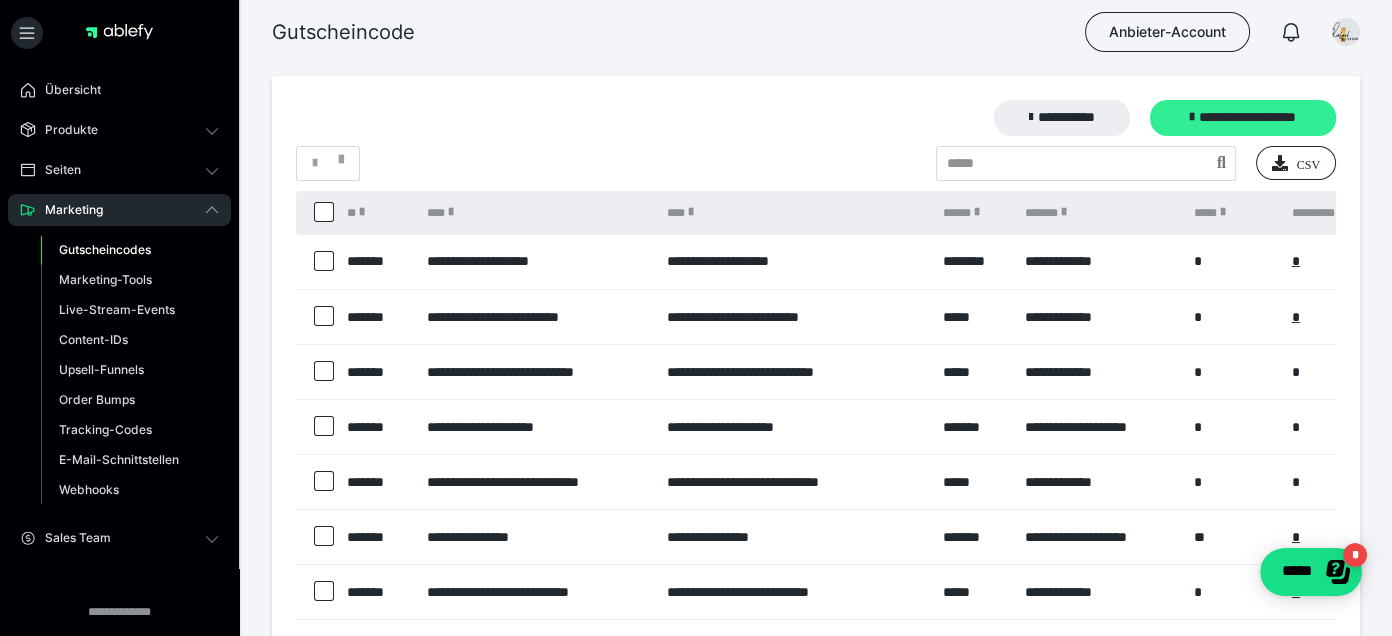 click on "**********" at bounding box center (1243, 118) 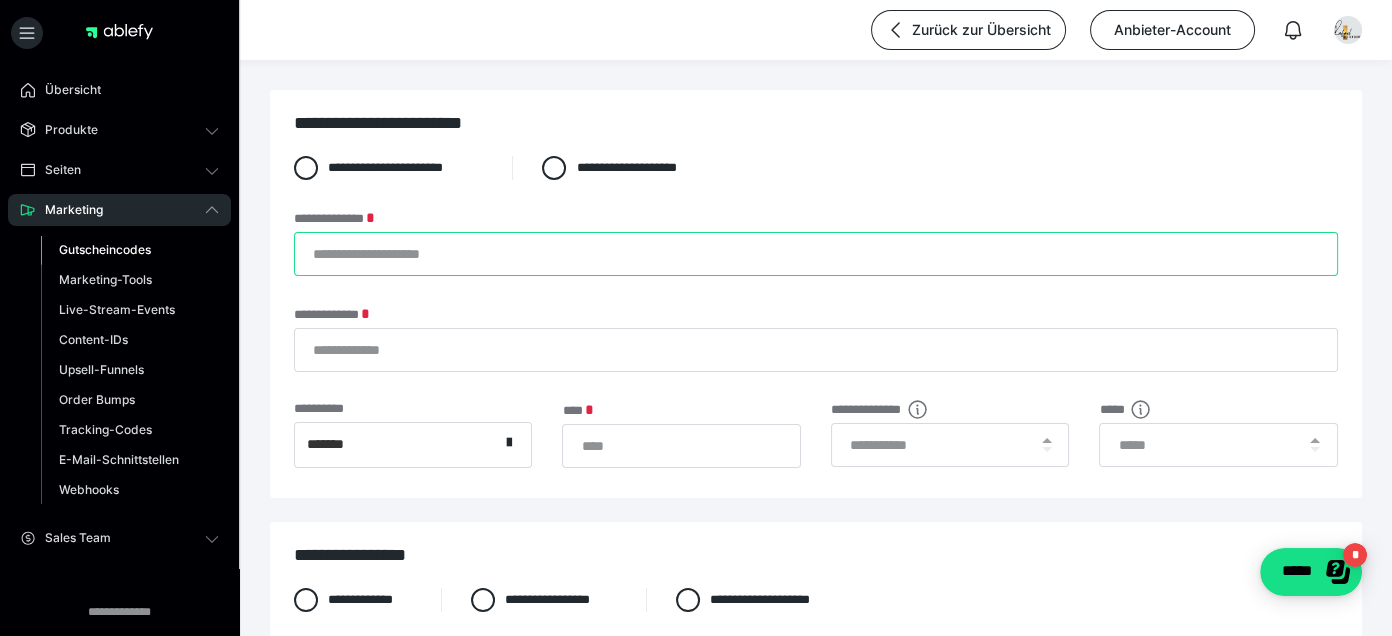 click on "**********" at bounding box center (816, 254) 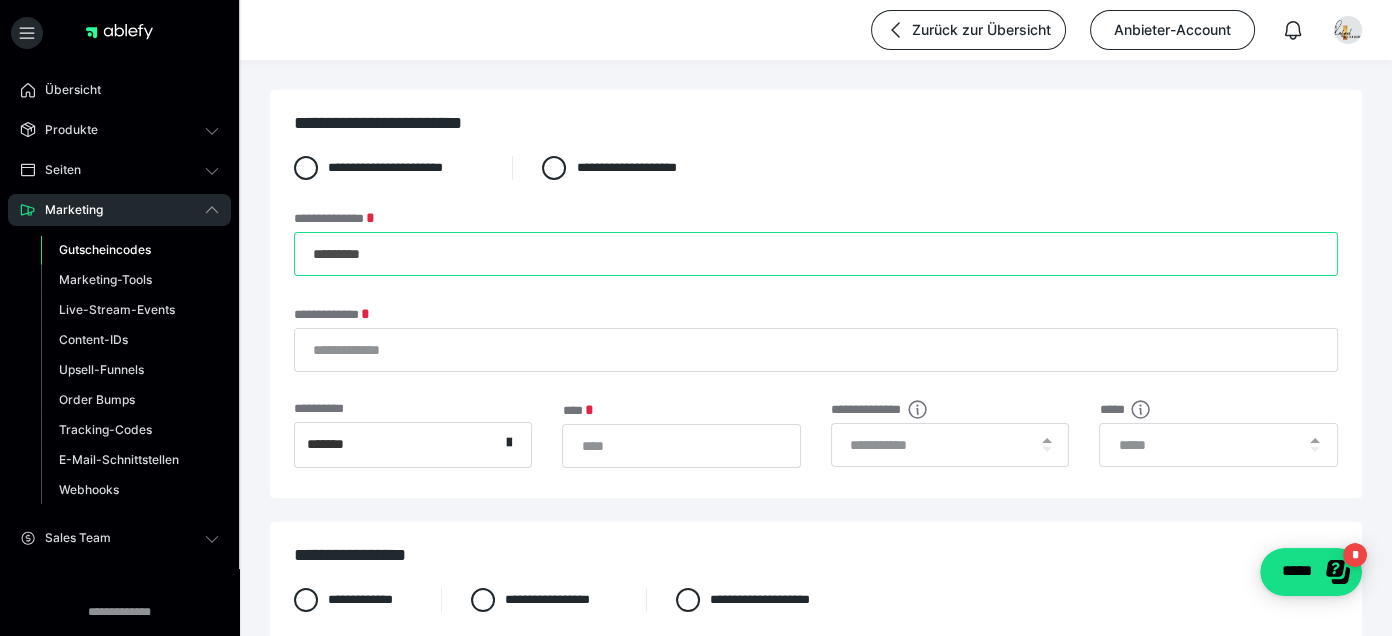 click on "*********" at bounding box center [816, 254] 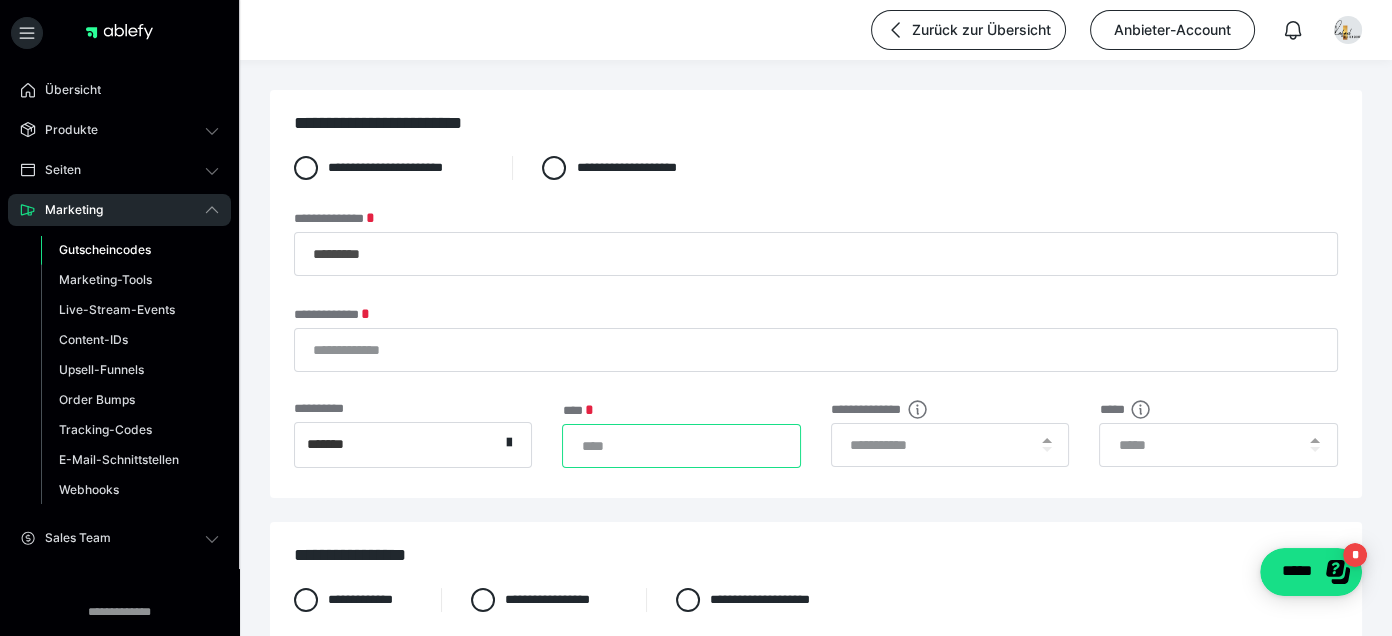 click on "*" at bounding box center [681, 446] 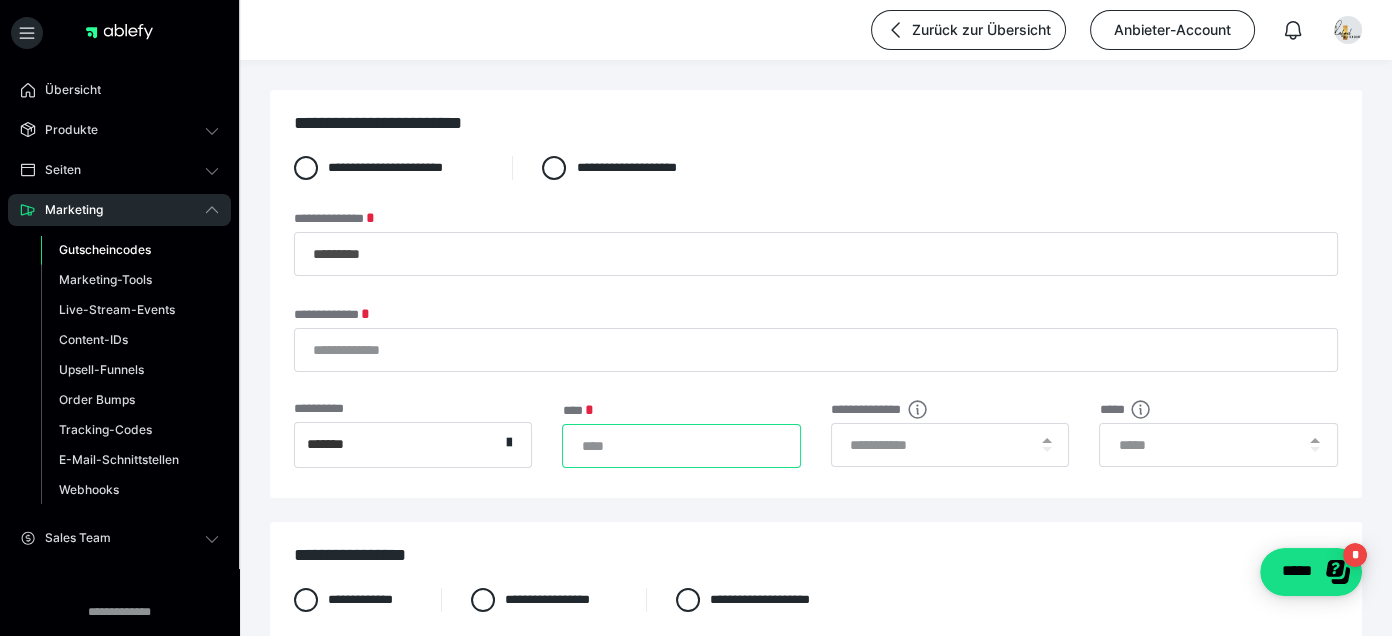 paste 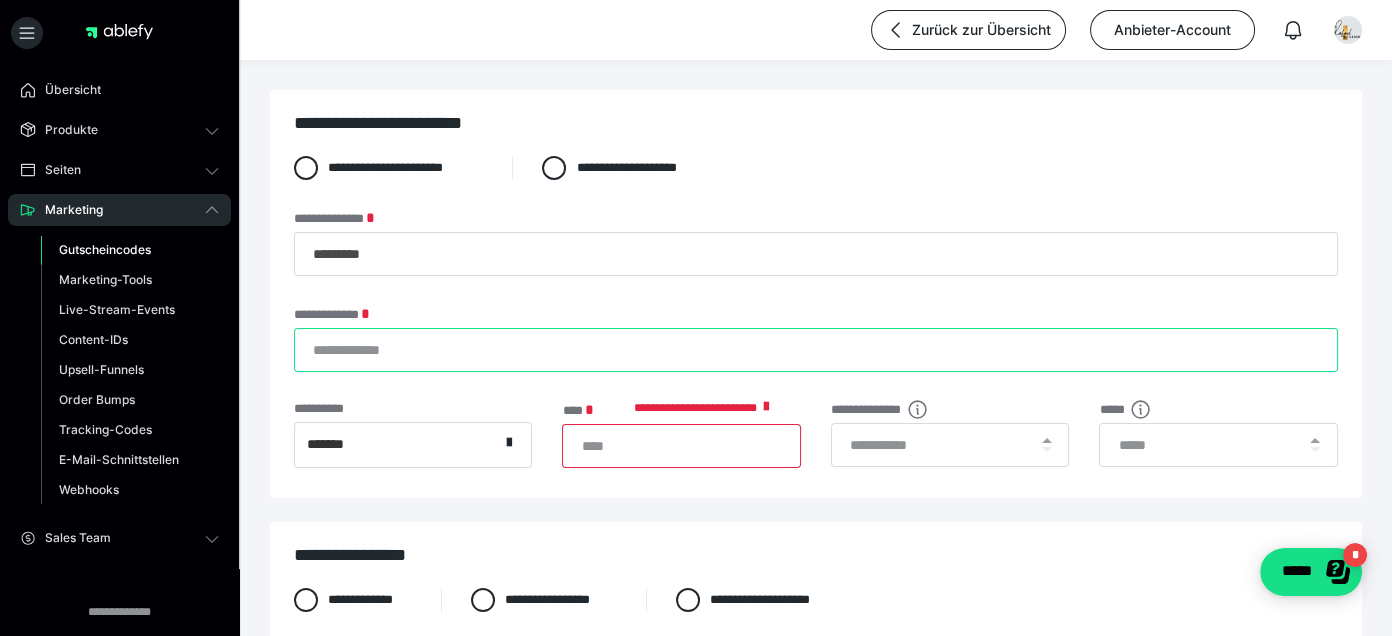 click on "**********" at bounding box center [816, 350] 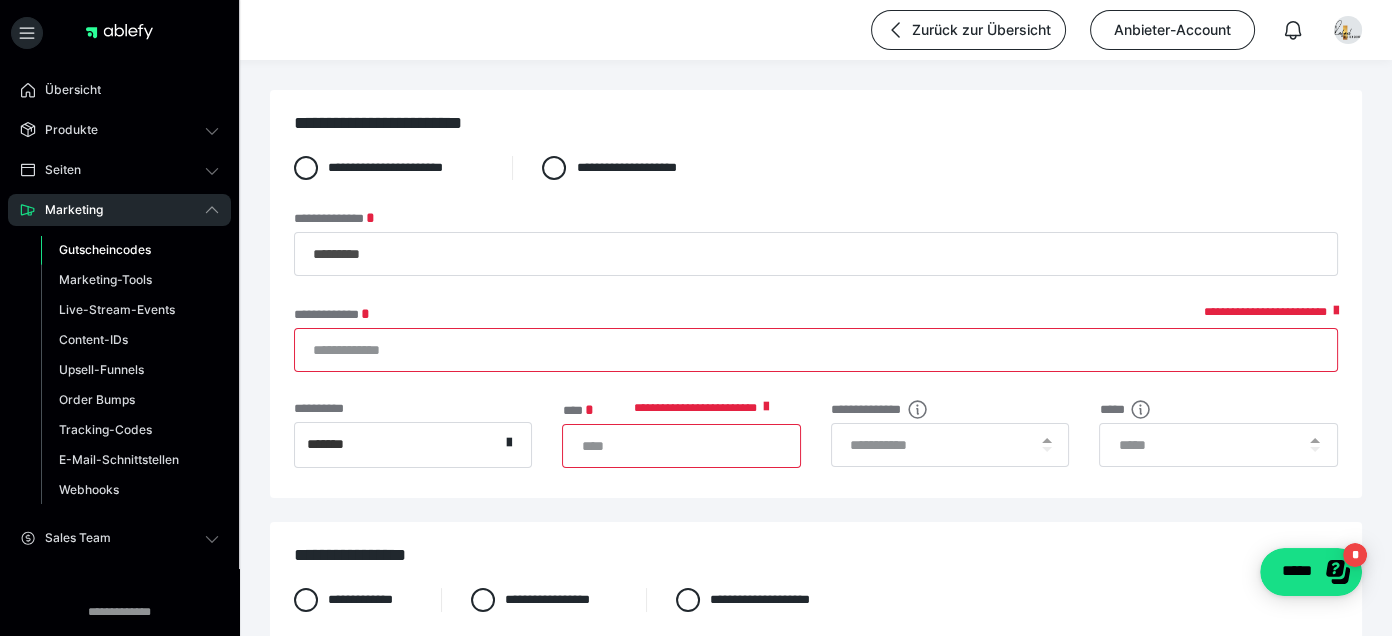 click at bounding box center (681, 446) 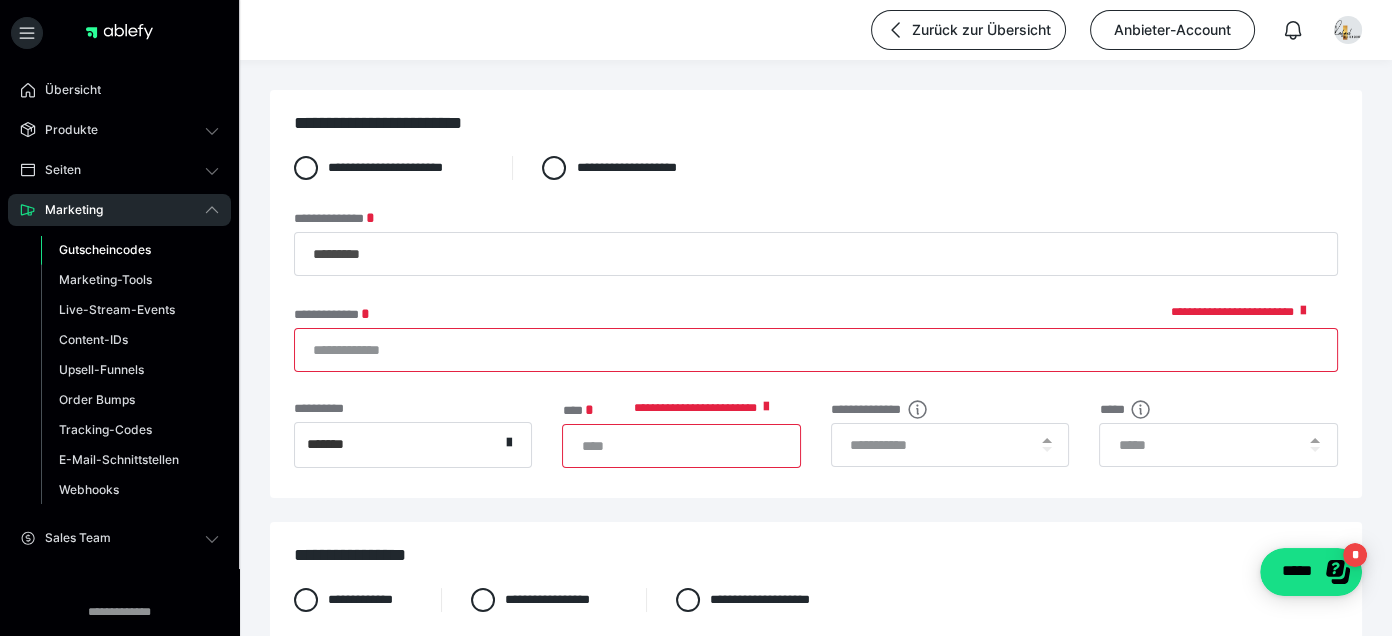 click at bounding box center [681, 446] 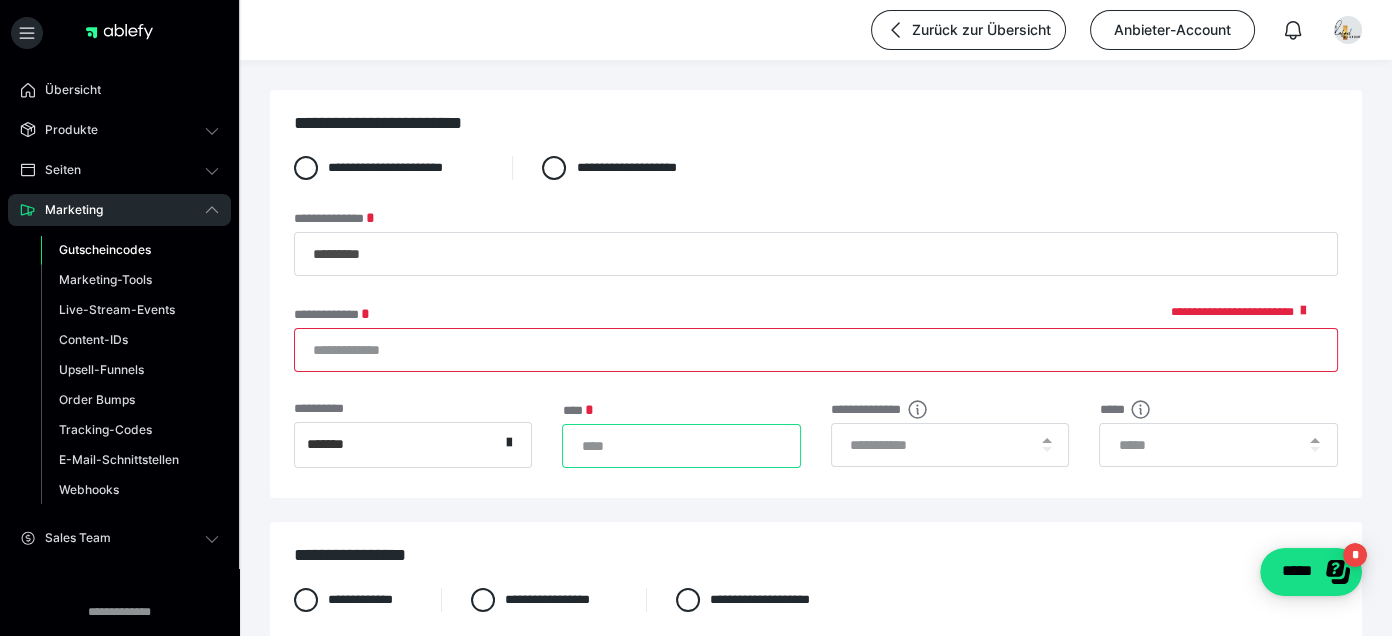 type on "*****" 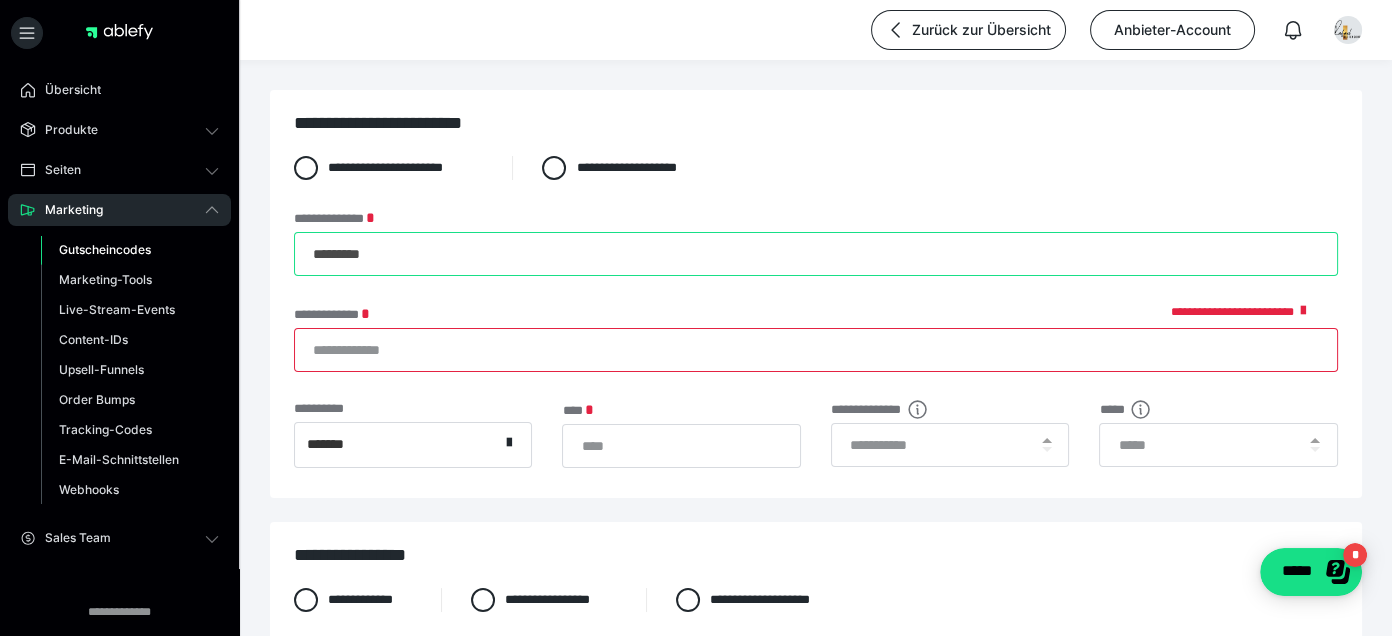 click on "*********" at bounding box center (816, 254) 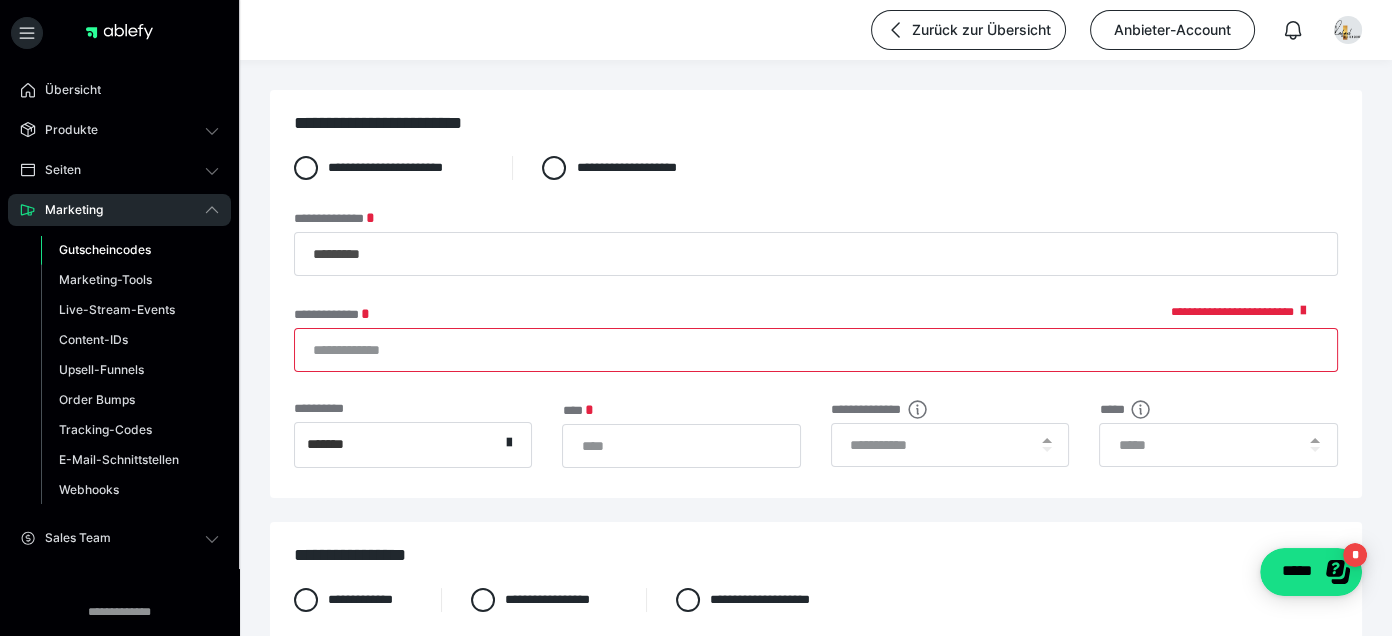click on "**********" at bounding box center (816, 350) 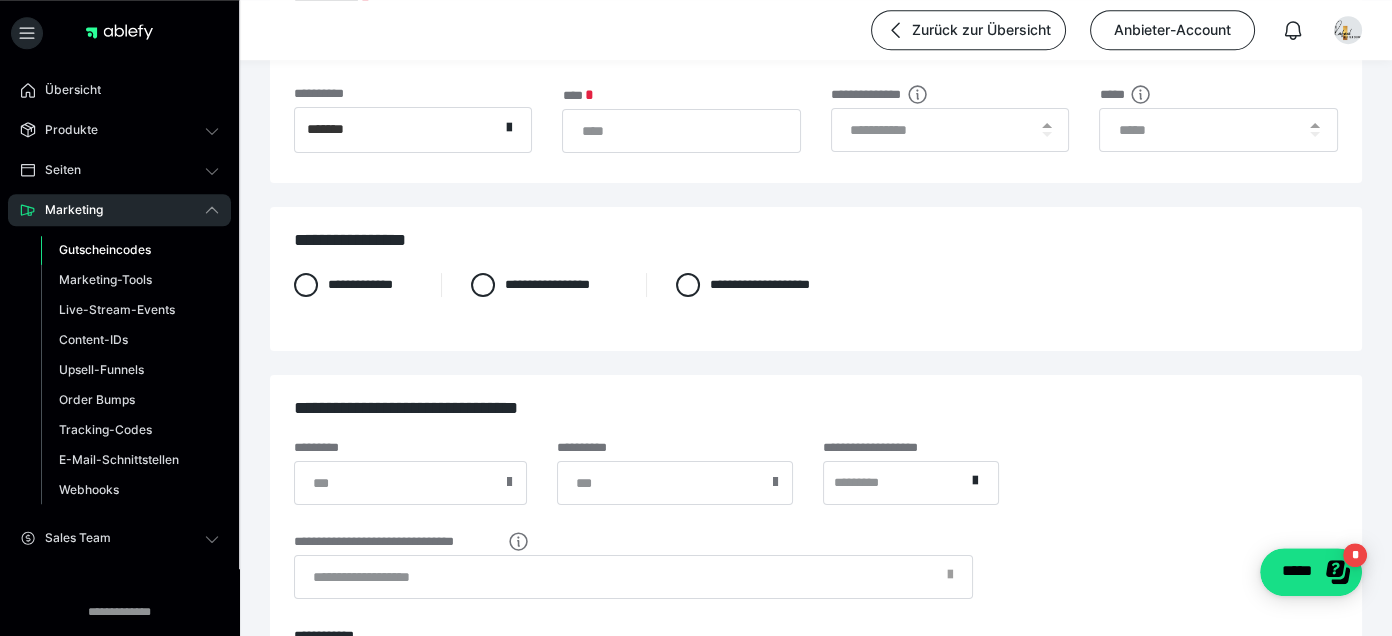 scroll, scrollTop: 316, scrollLeft: 0, axis: vertical 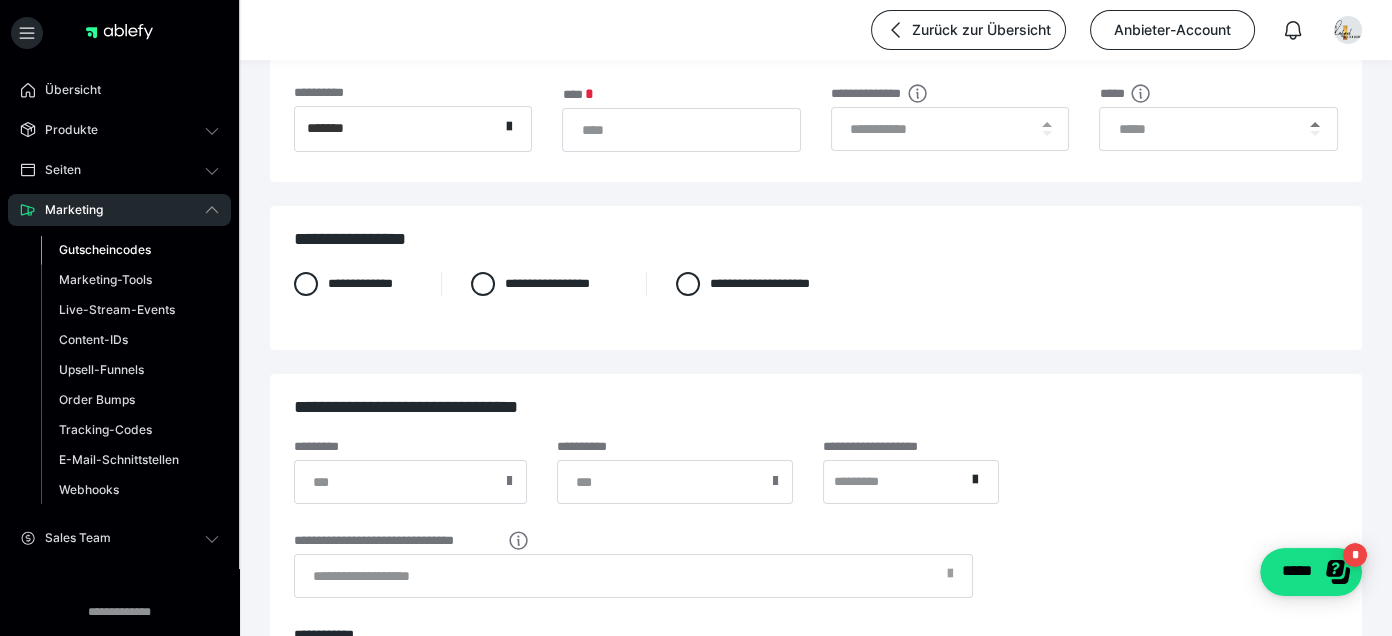 type on "*********" 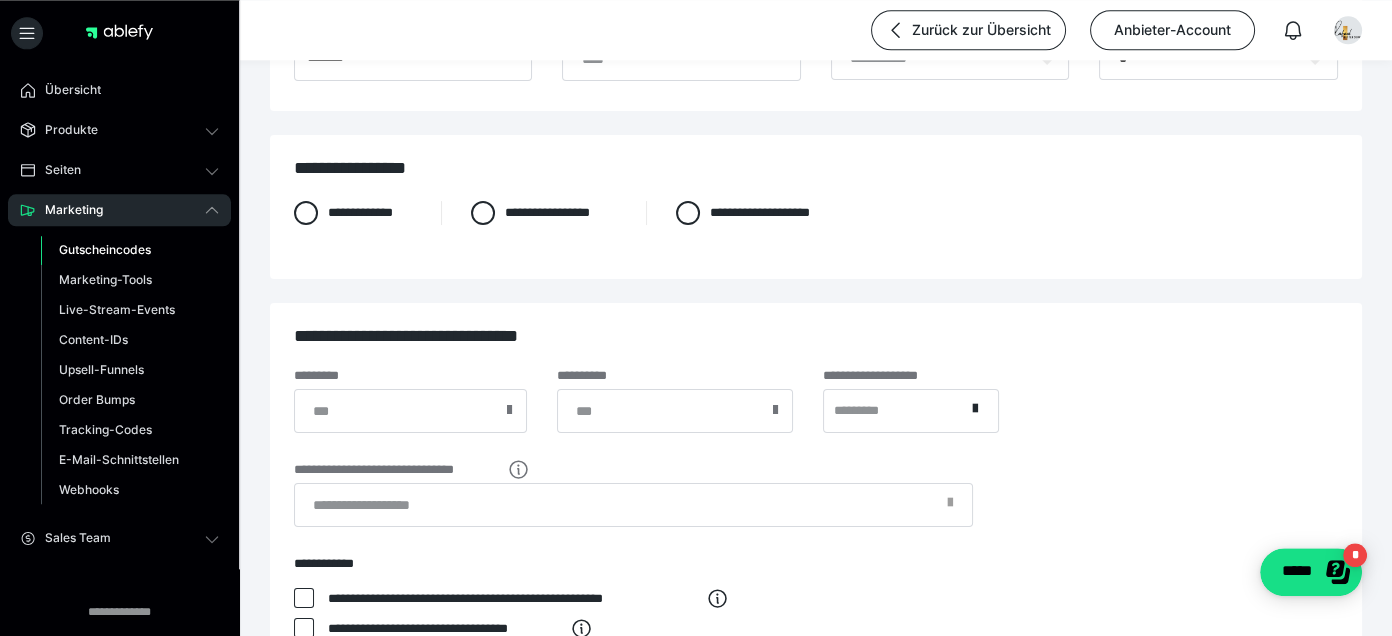 scroll, scrollTop: 422, scrollLeft: 0, axis: vertical 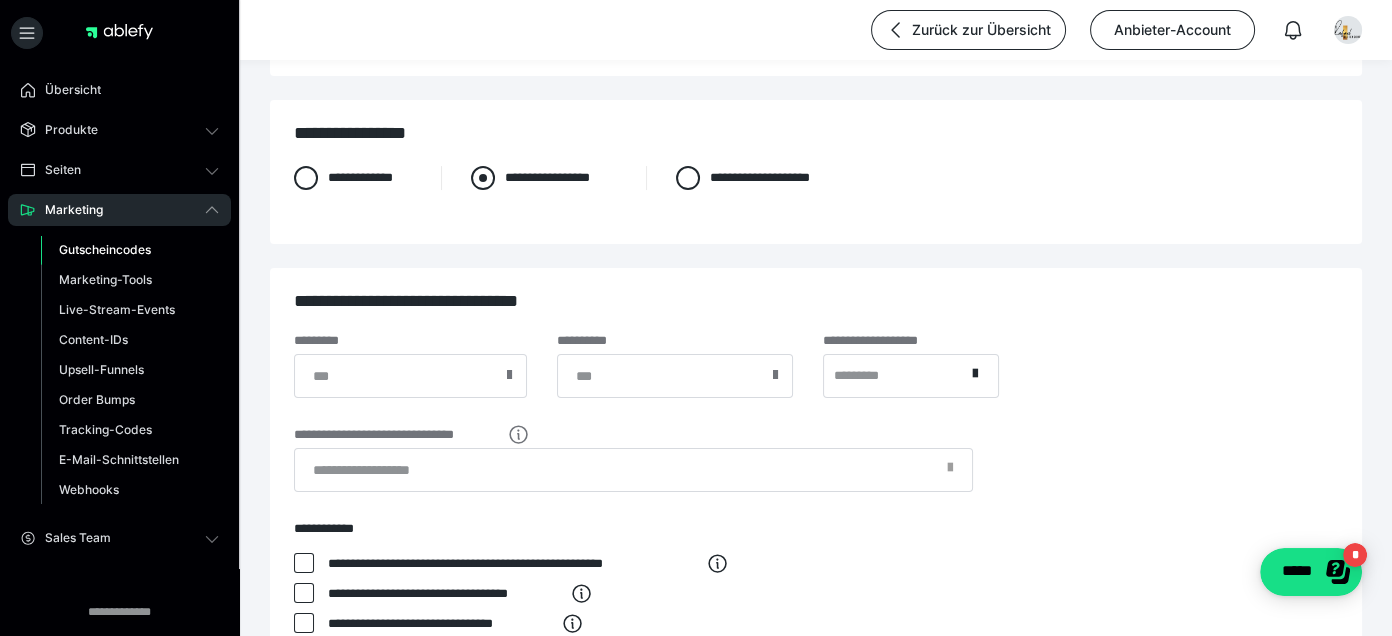 click on "**********" at bounding box center (543, 178) 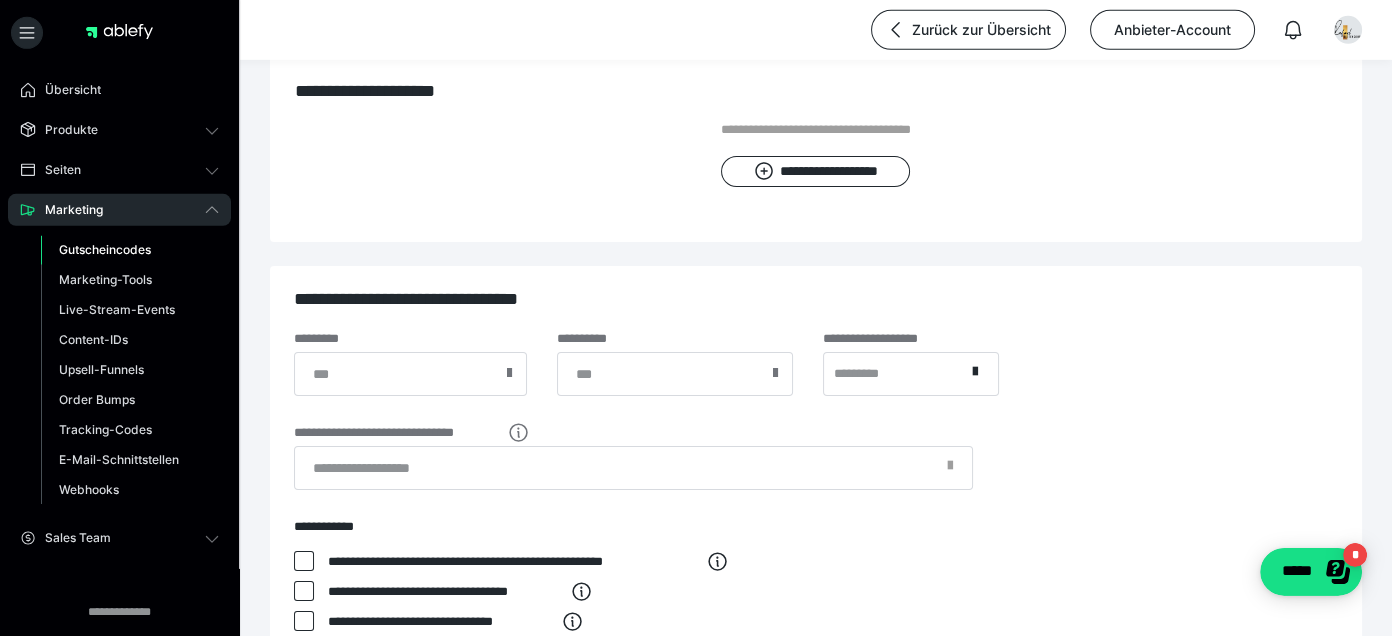 scroll, scrollTop: 528, scrollLeft: 0, axis: vertical 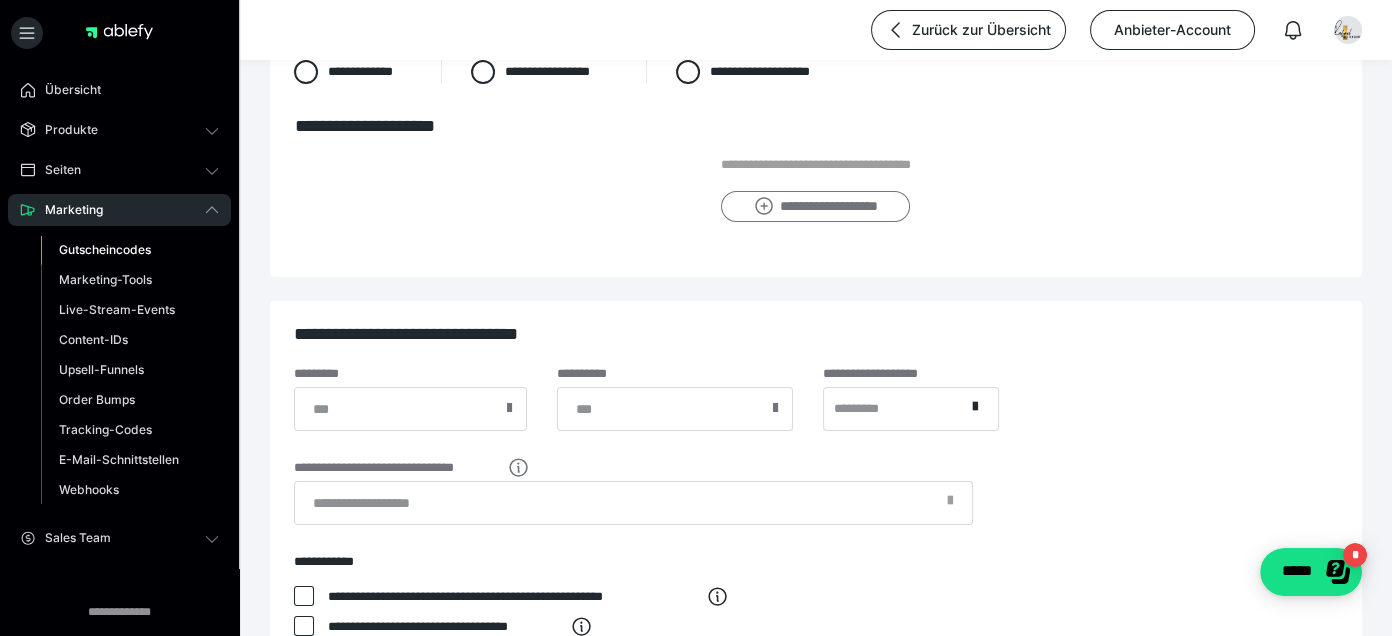 click on "**********" at bounding box center (815, 206) 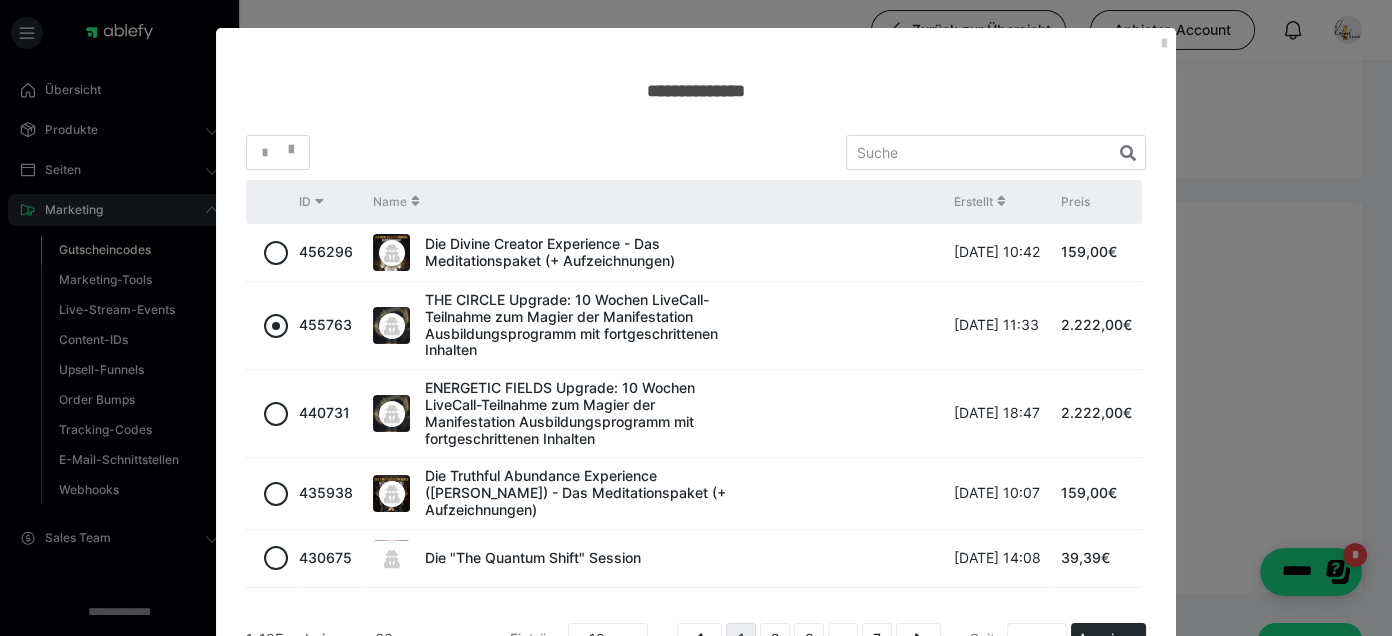 click at bounding box center (276, 326) 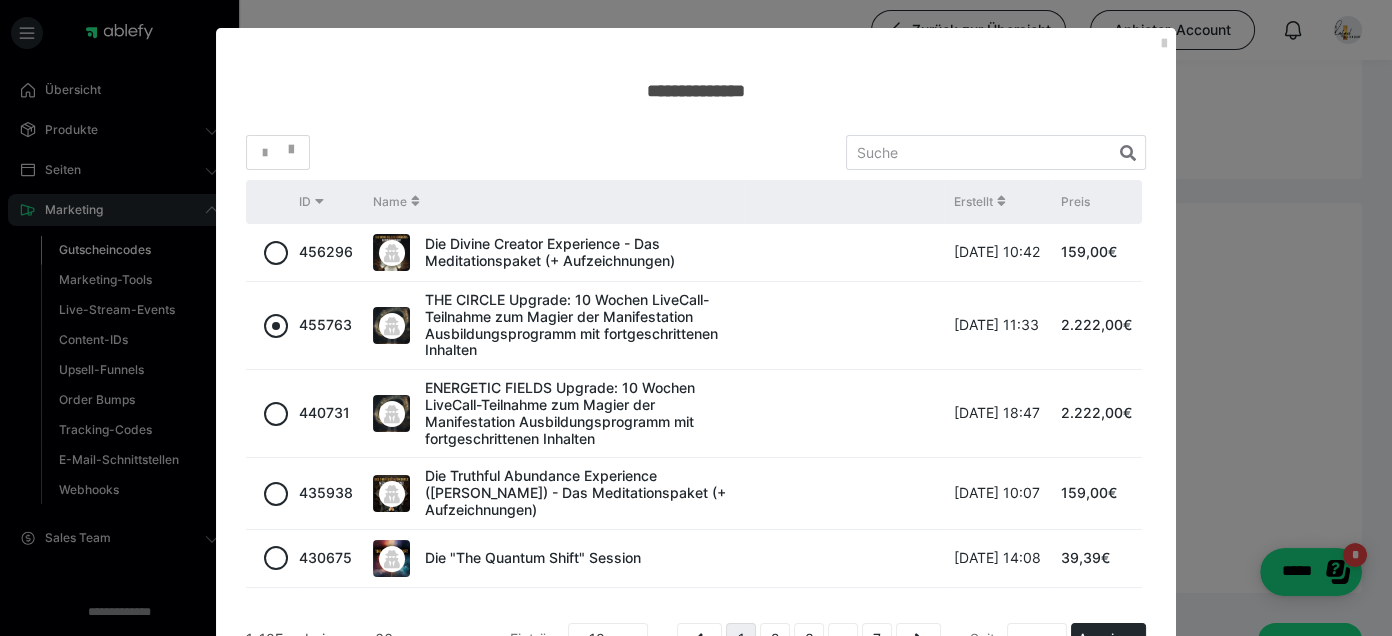 click at bounding box center (304, 320) 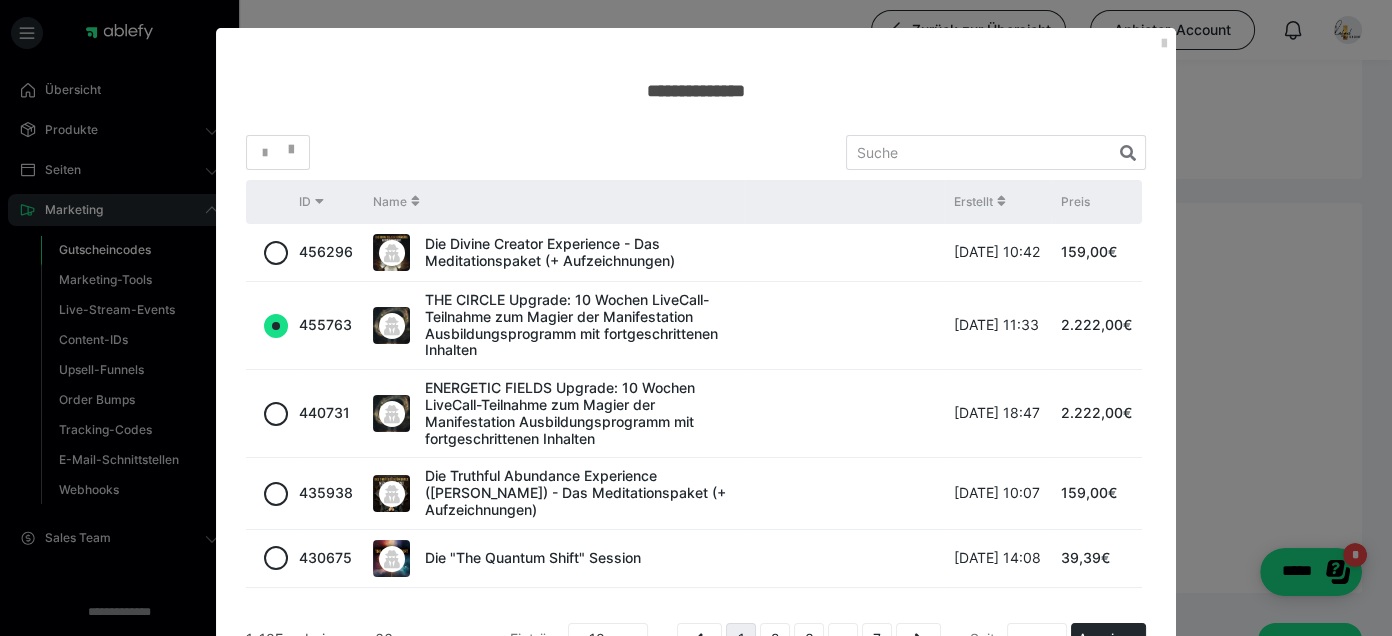 radio on "true" 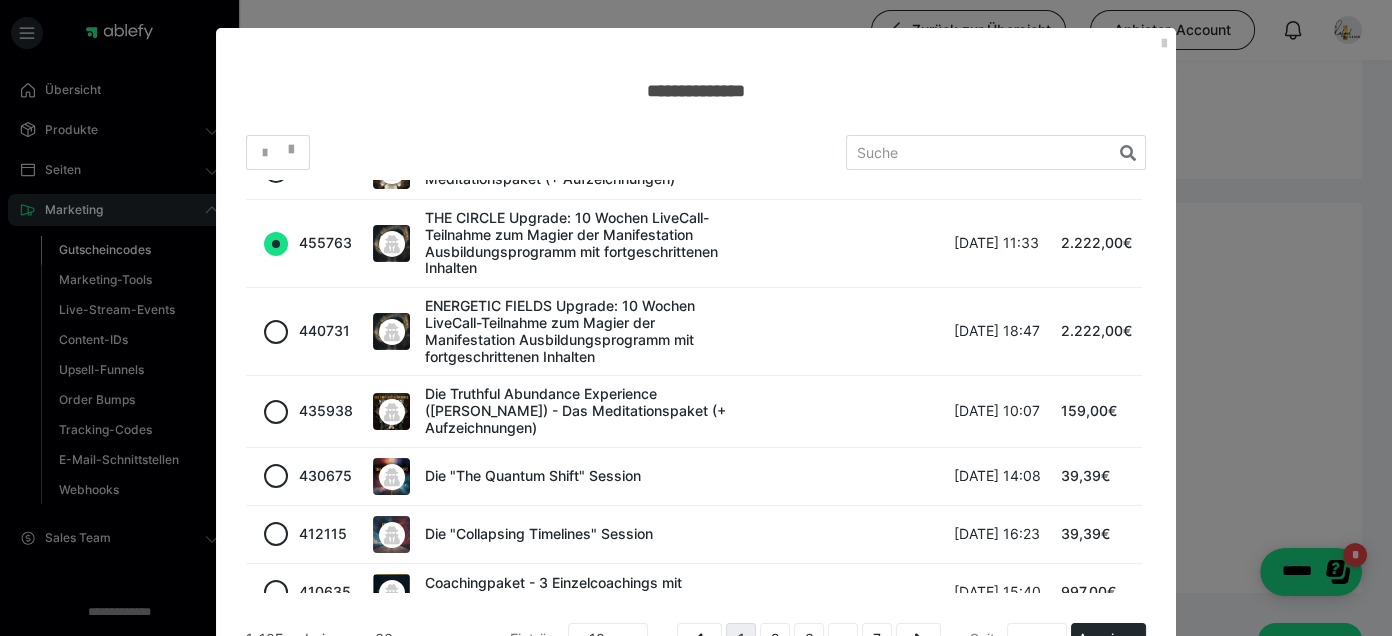 scroll, scrollTop: 114, scrollLeft: 0, axis: vertical 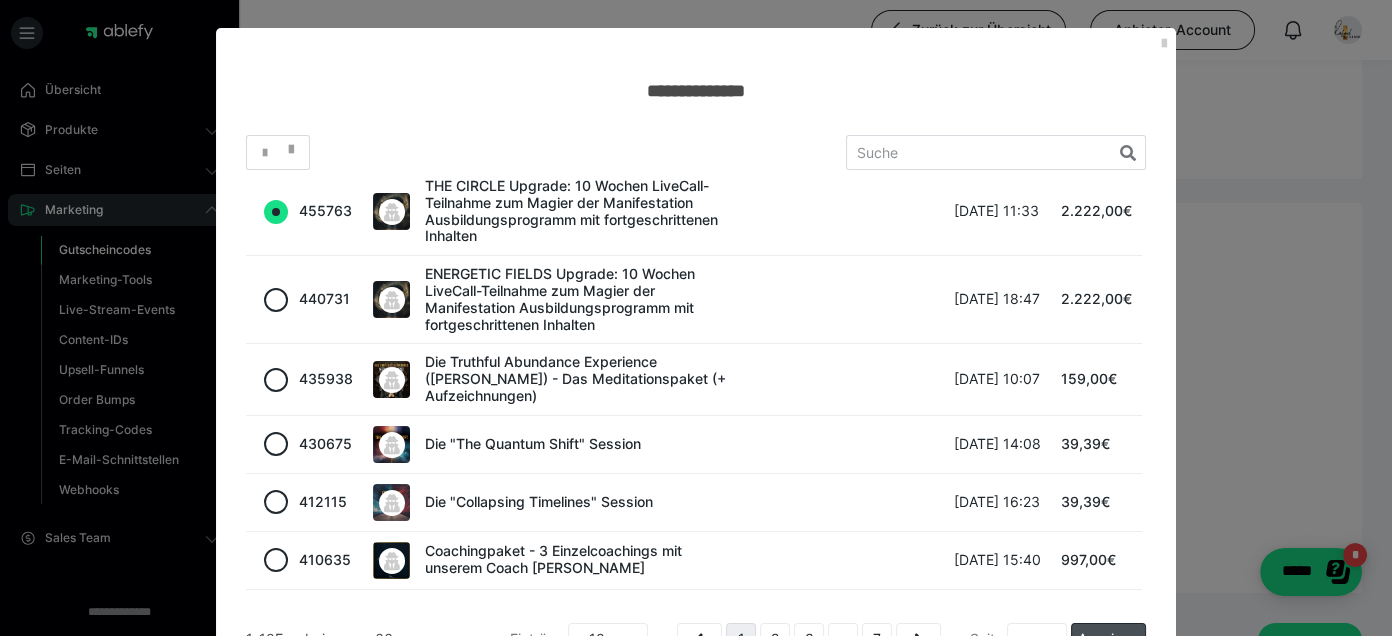 click on "Anzeigen" at bounding box center (1108, 638) 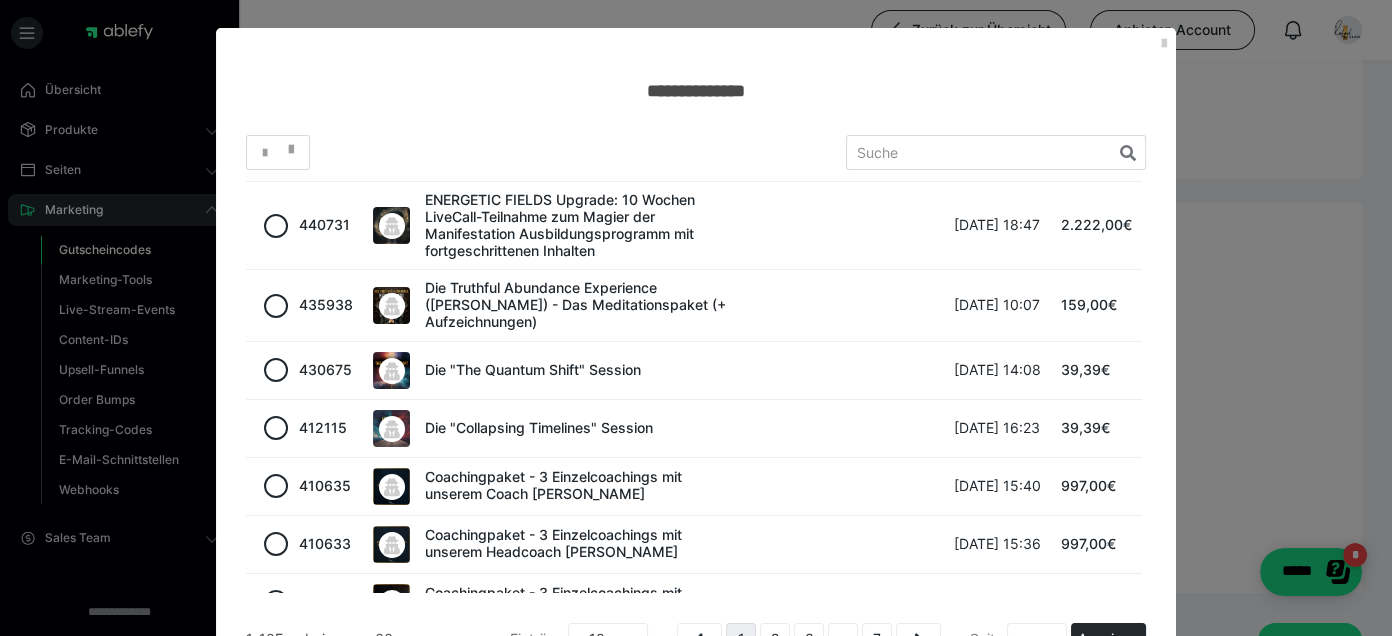 scroll, scrollTop: 282, scrollLeft: 0, axis: vertical 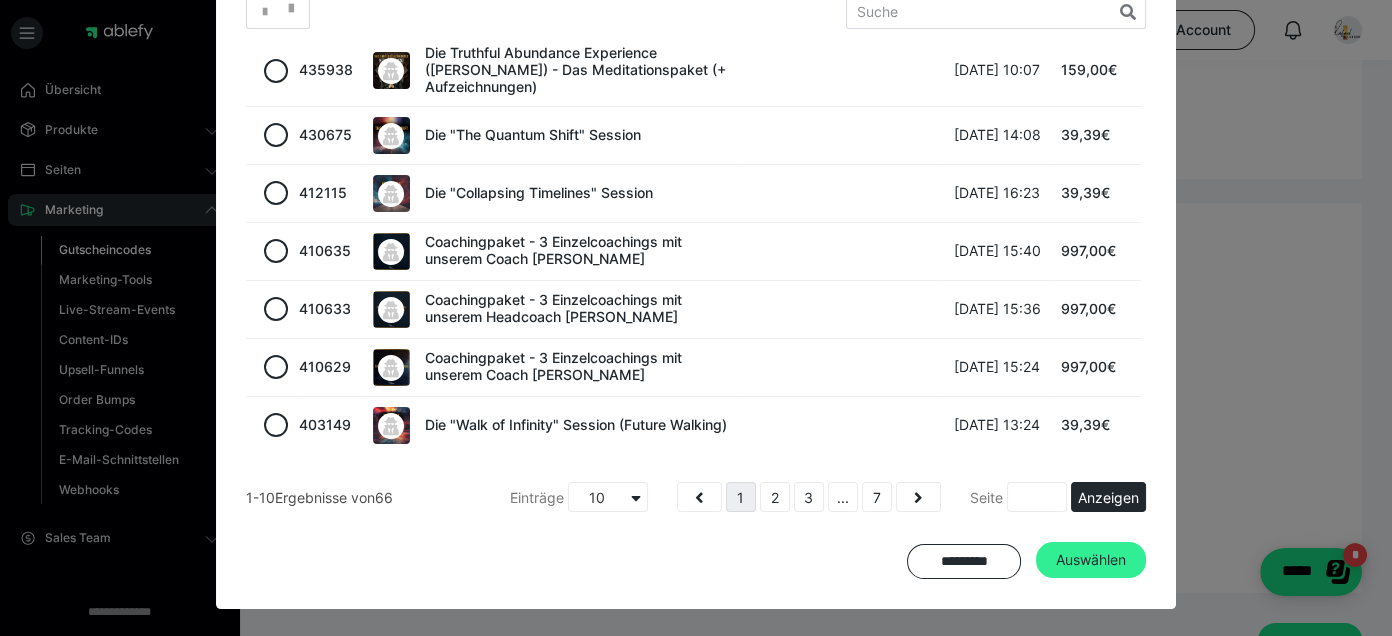 click on "Auswählen" at bounding box center (1091, 560) 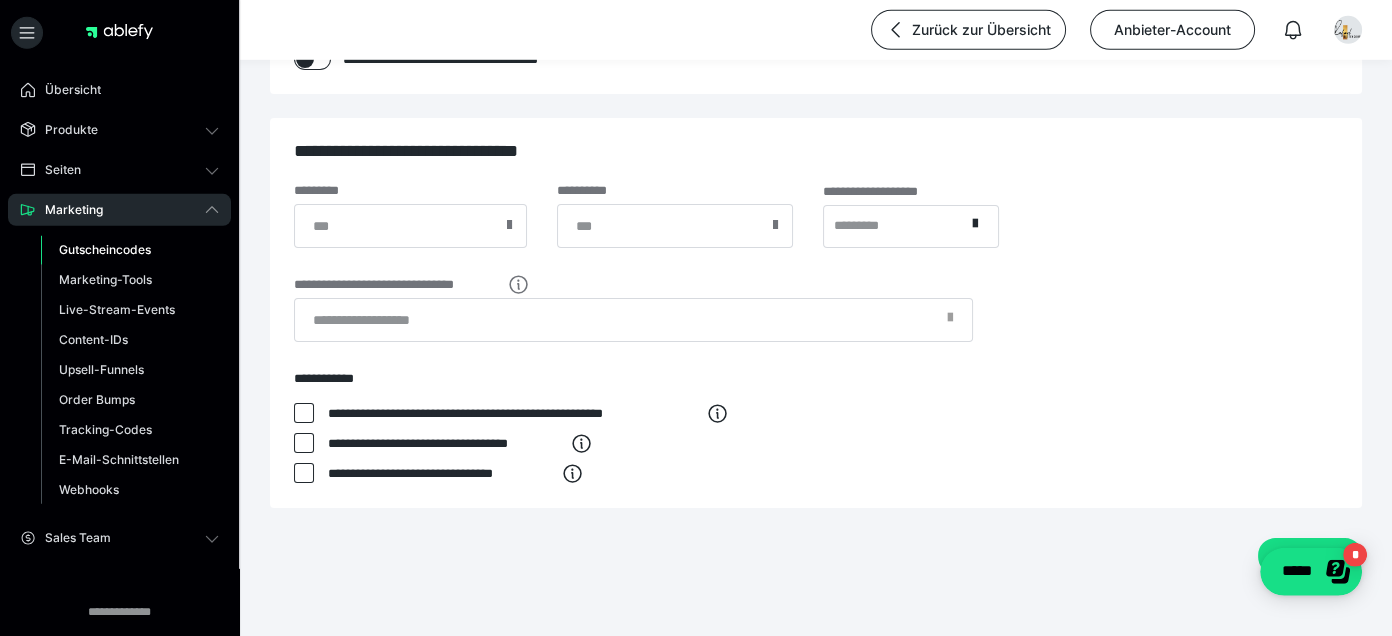 scroll, scrollTop: 782, scrollLeft: 0, axis: vertical 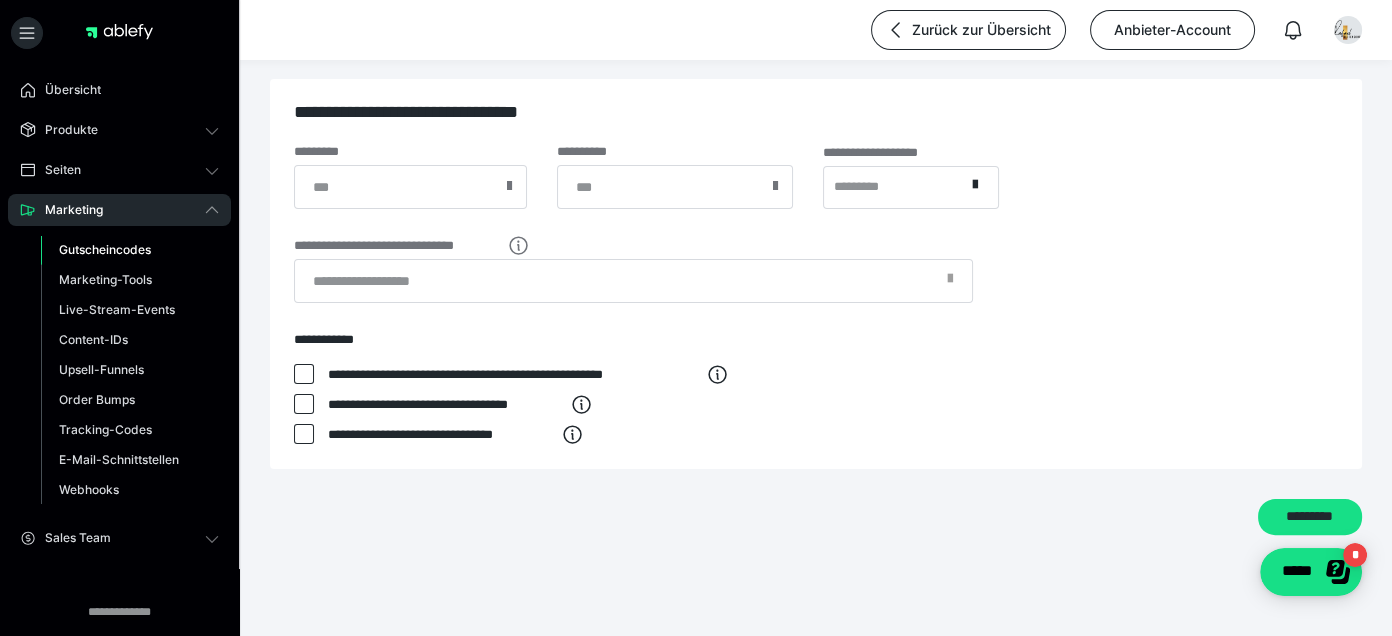 click at bounding box center [304, 374] 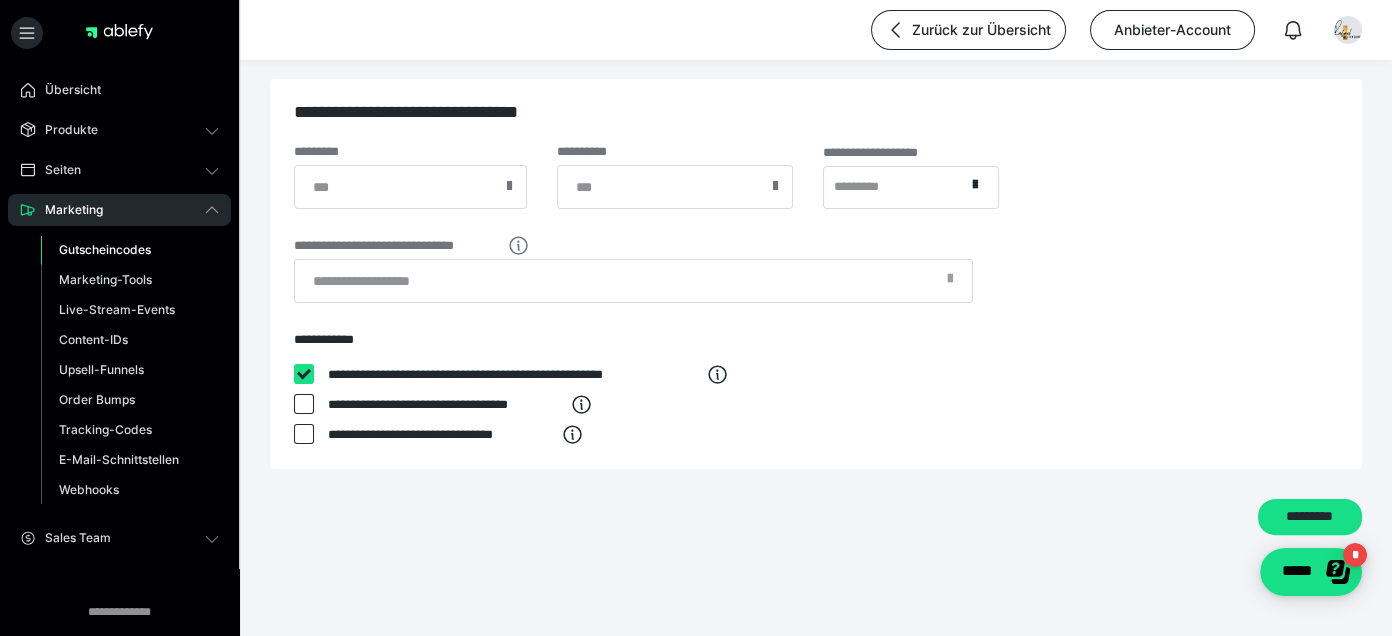 checkbox on "****" 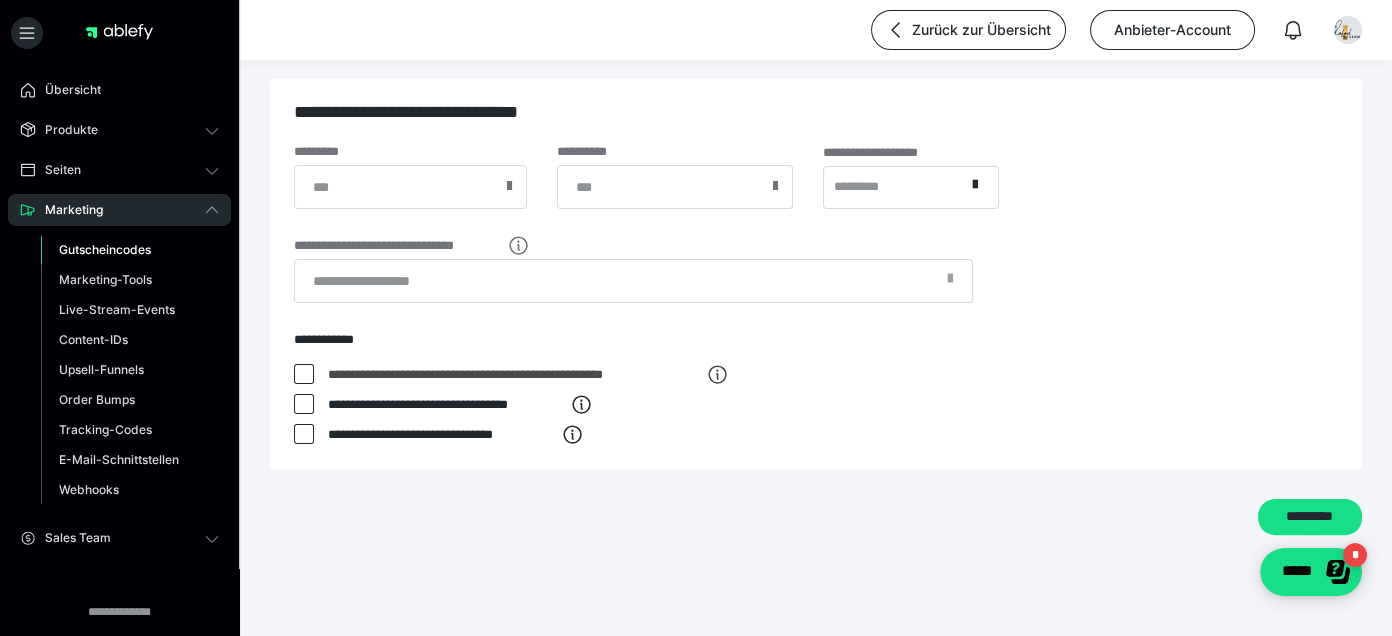 click at bounding box center [304, 434] 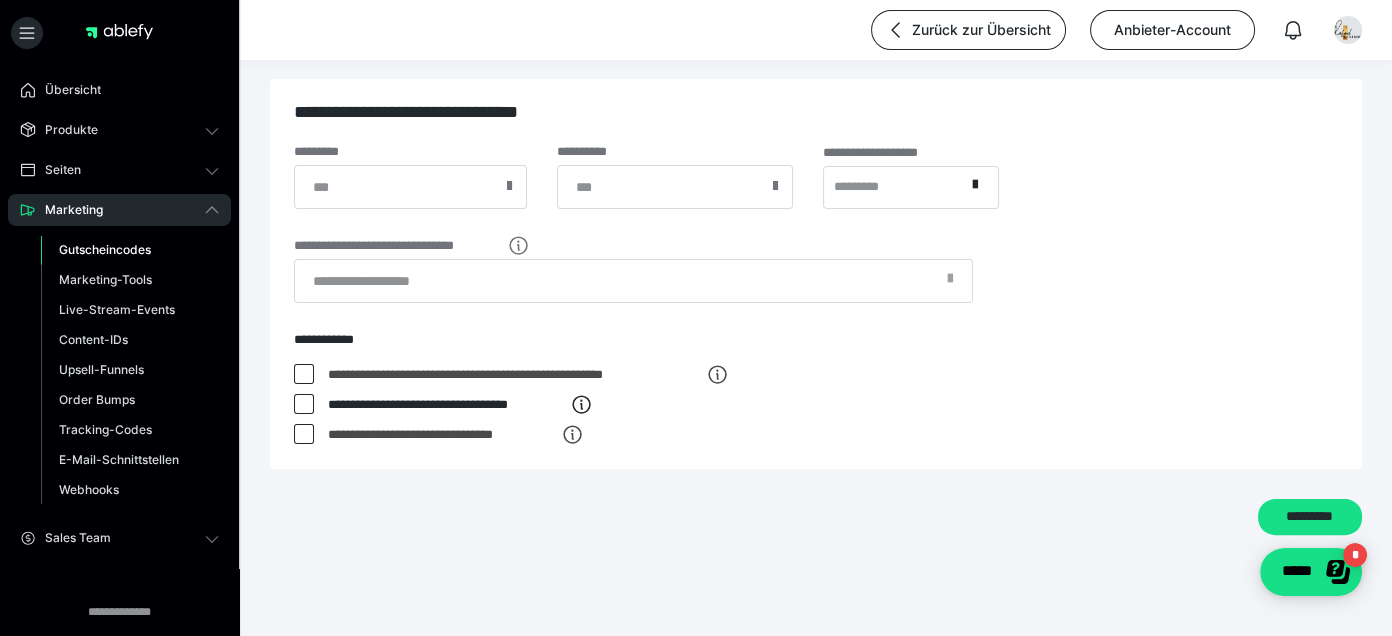 click at bounding box center [304, 434] 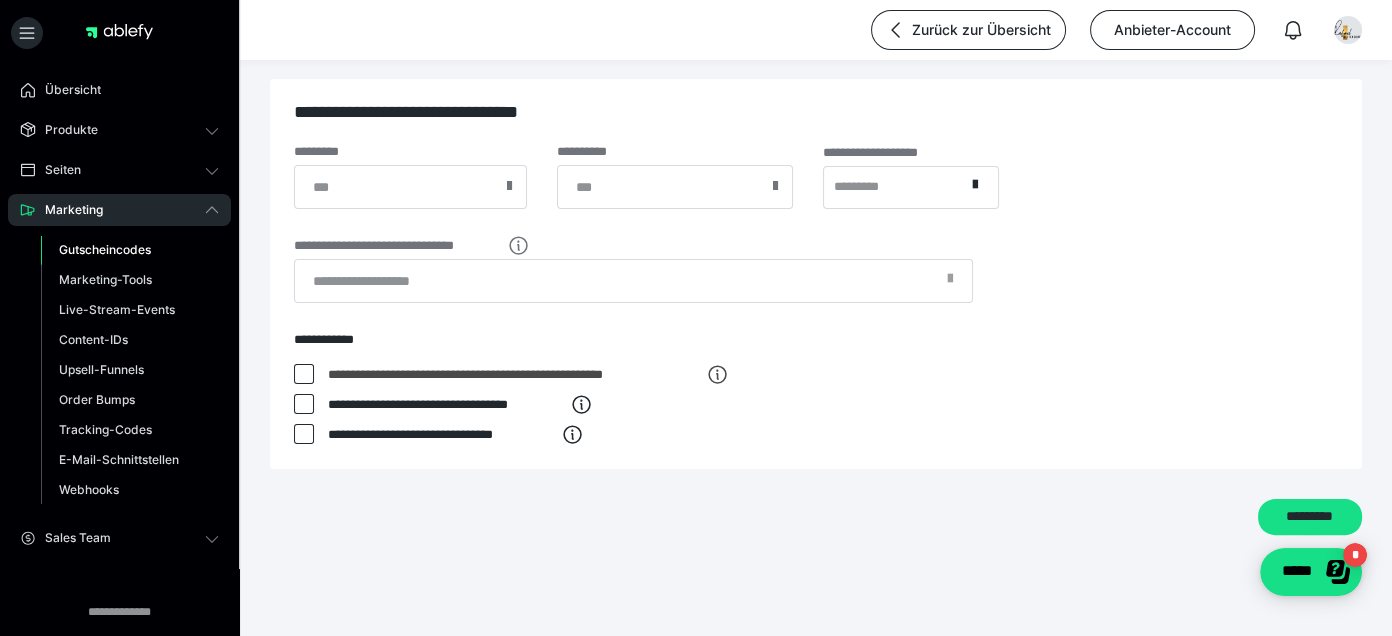 click at bounding box center (304, 434) 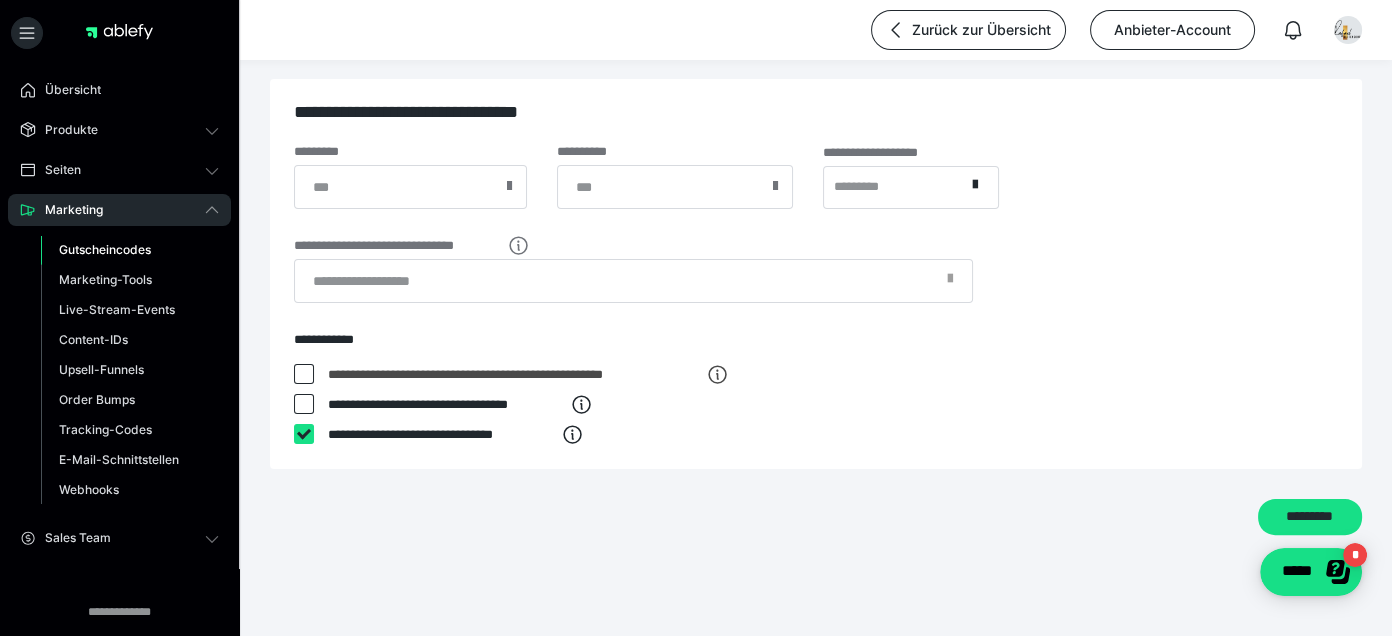 checkbox on "****" 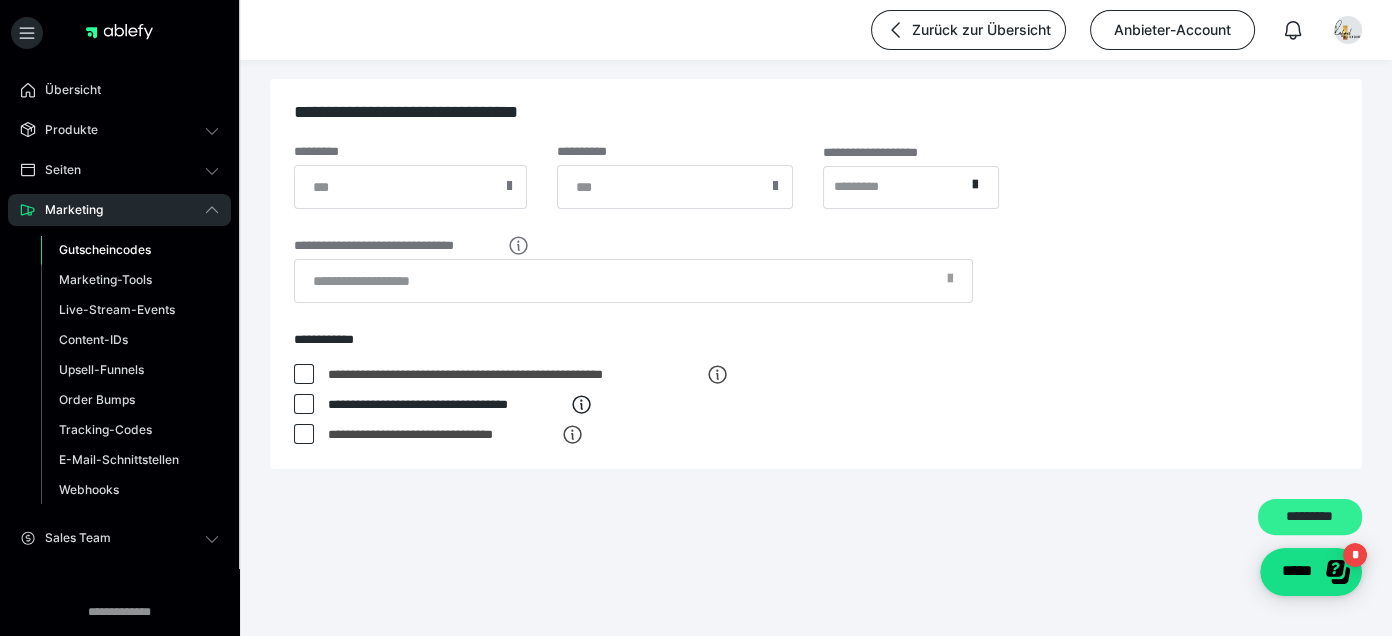 click on "*********" at bounding box center (1310, 517) 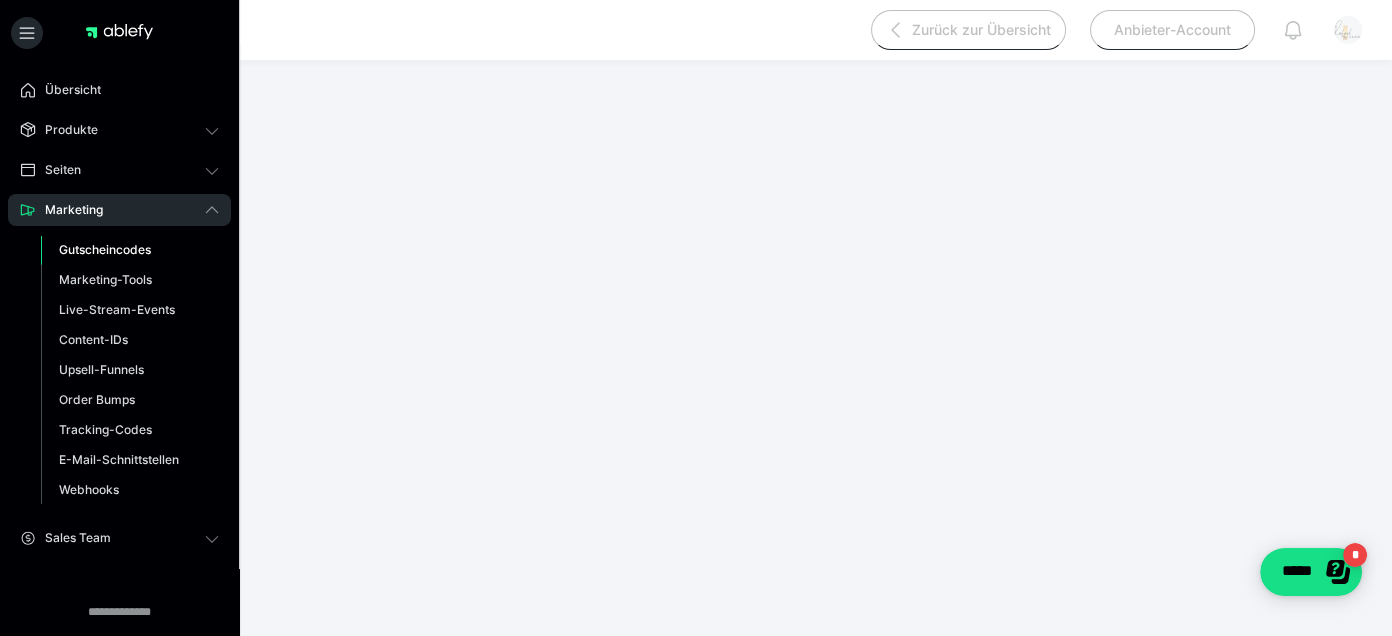 scroll, scrollTop: 189, scrollLeft: 0, axis: vertical 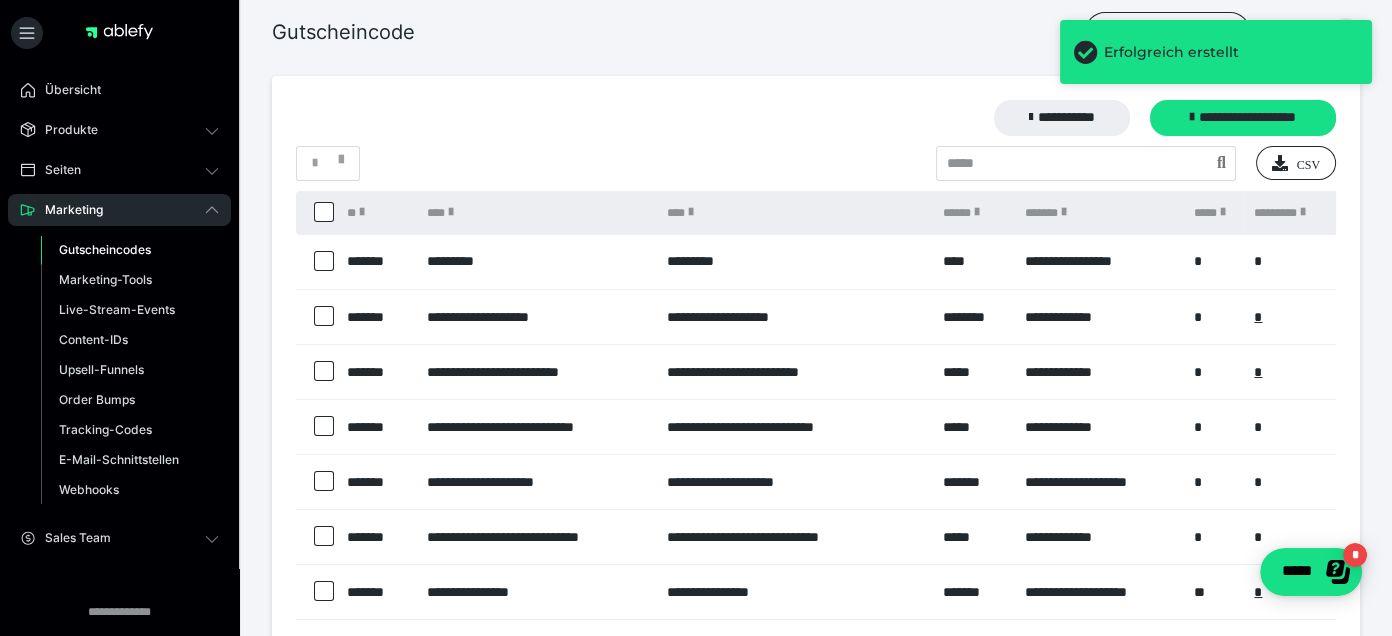 click on "*********" at bounding box center [795, 262] 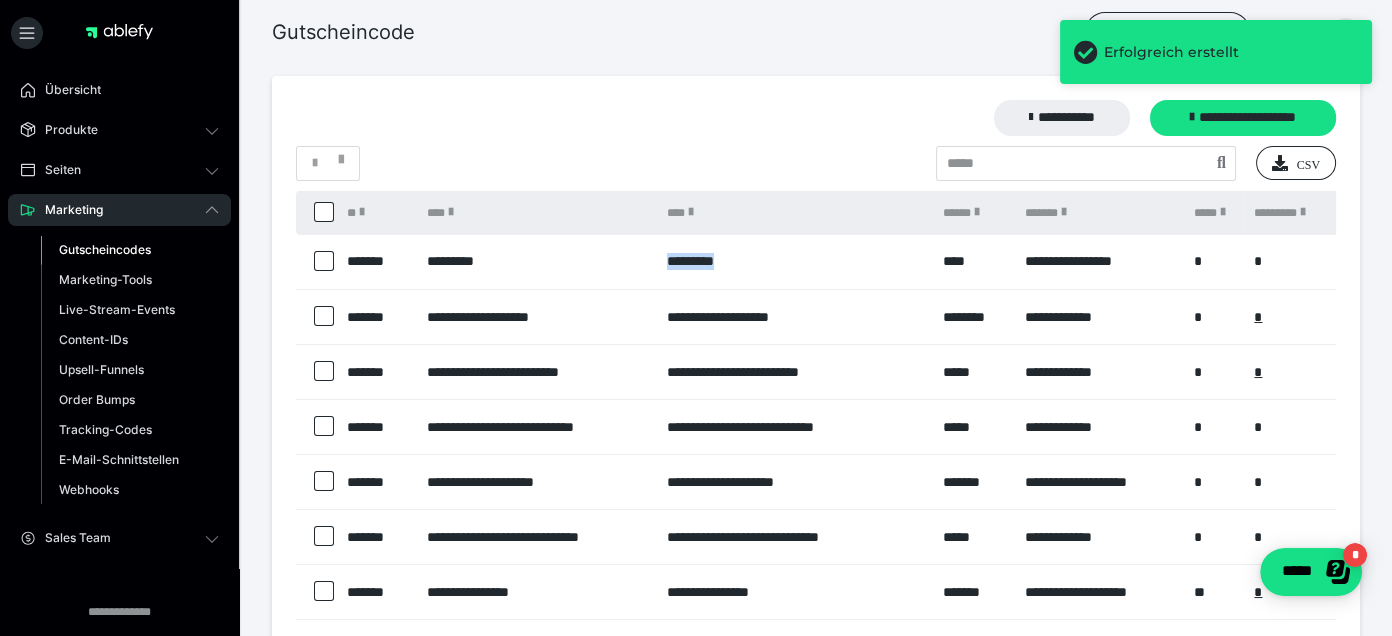 click on "*********" at bounding box center (795, 262) 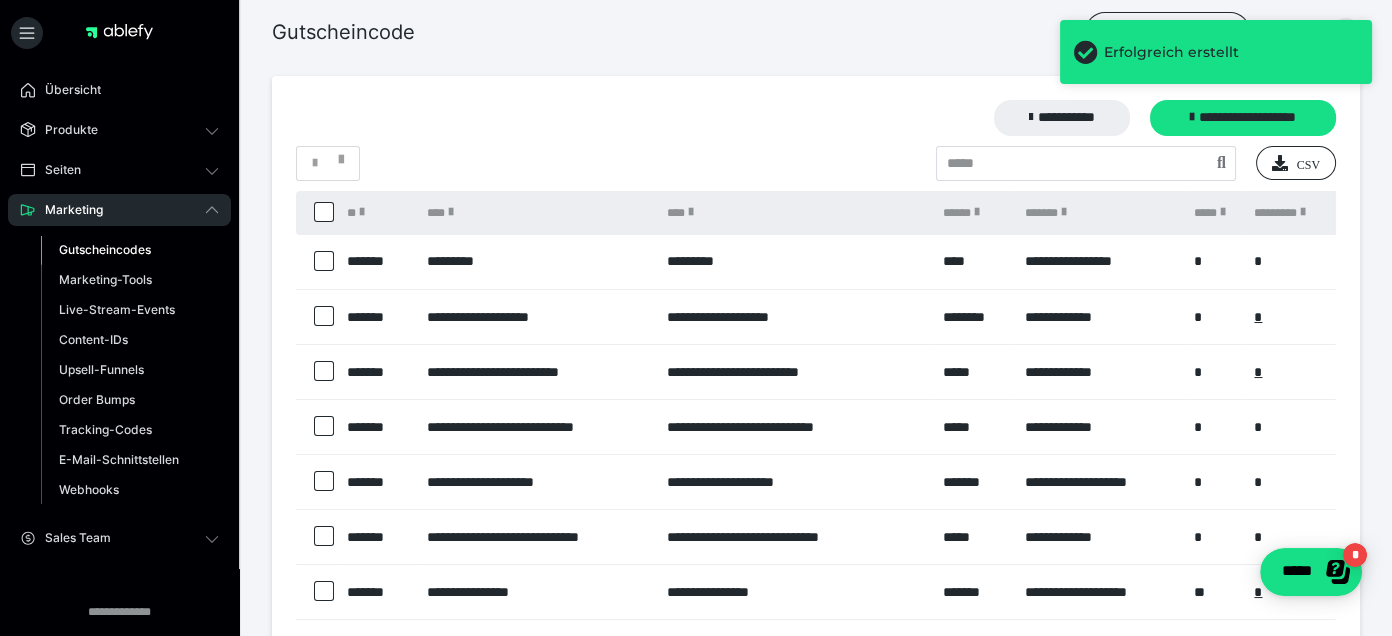click on "*********" at bounding box center (795, 262) 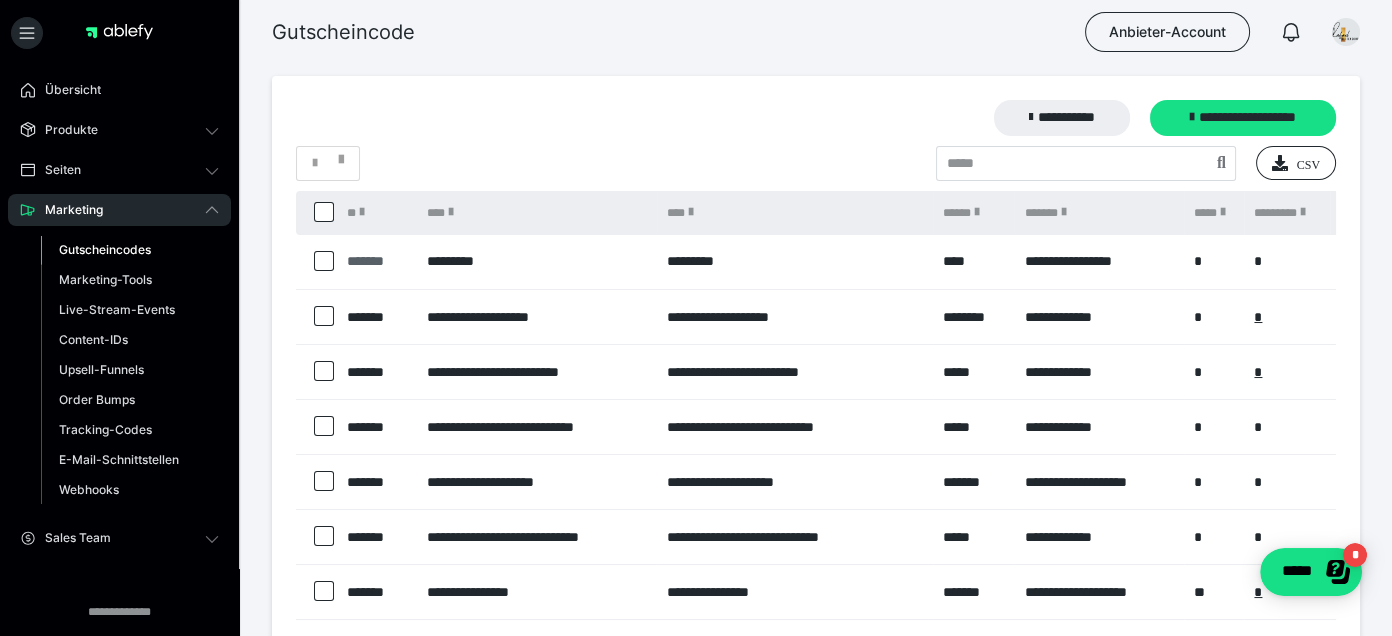 click on "*******" at bounding box center (377, 261) 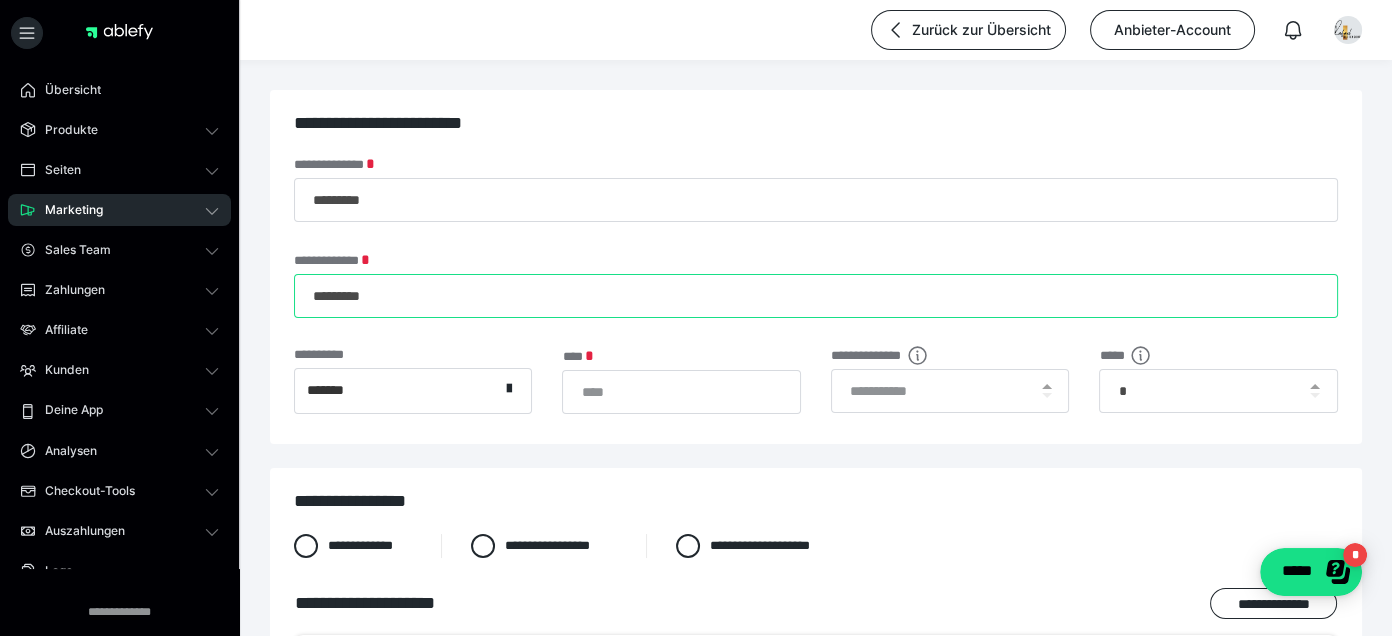 click on "*********" at bounding box center [816, 296] 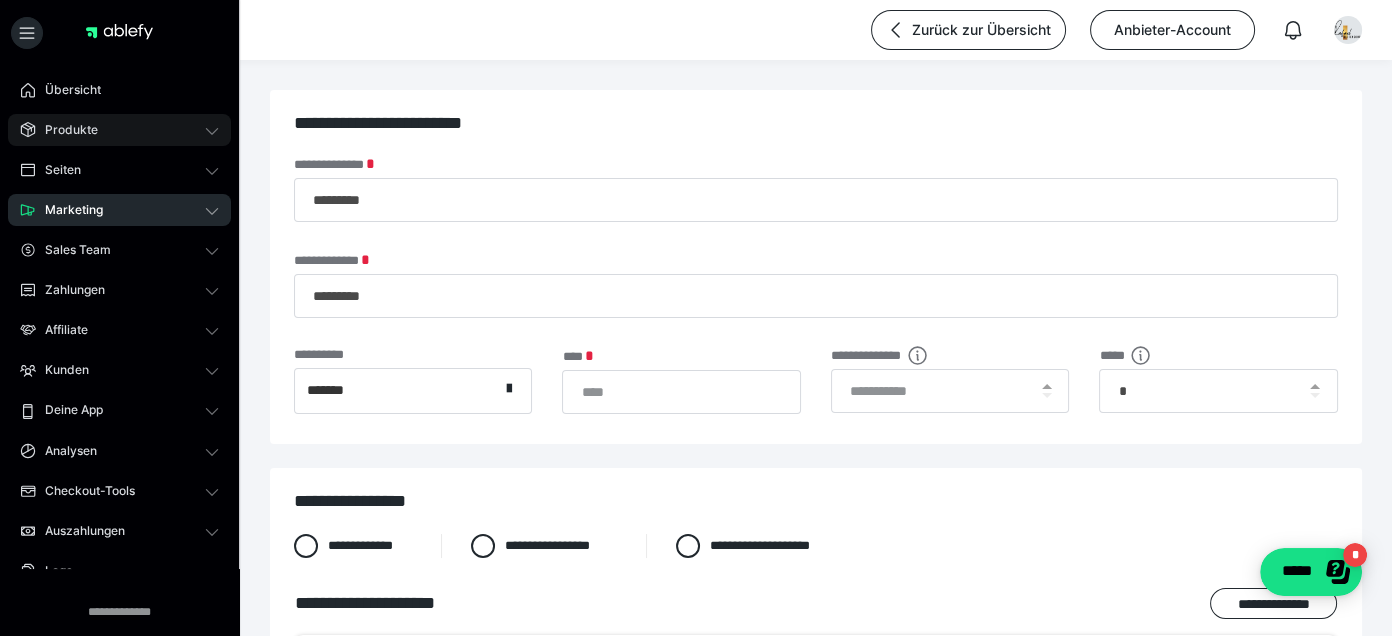 click on "Produkte" at bounding box center [119, 130] 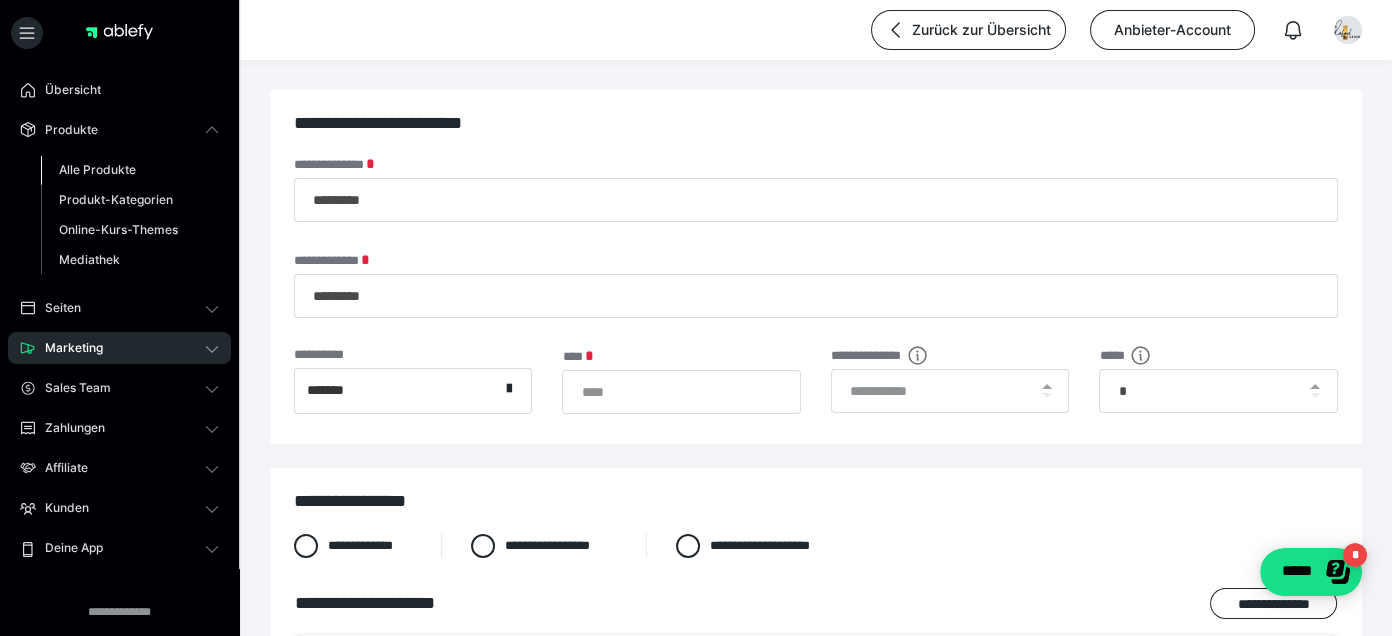click on "Alle Produkte" at bounding box center (97, 169) 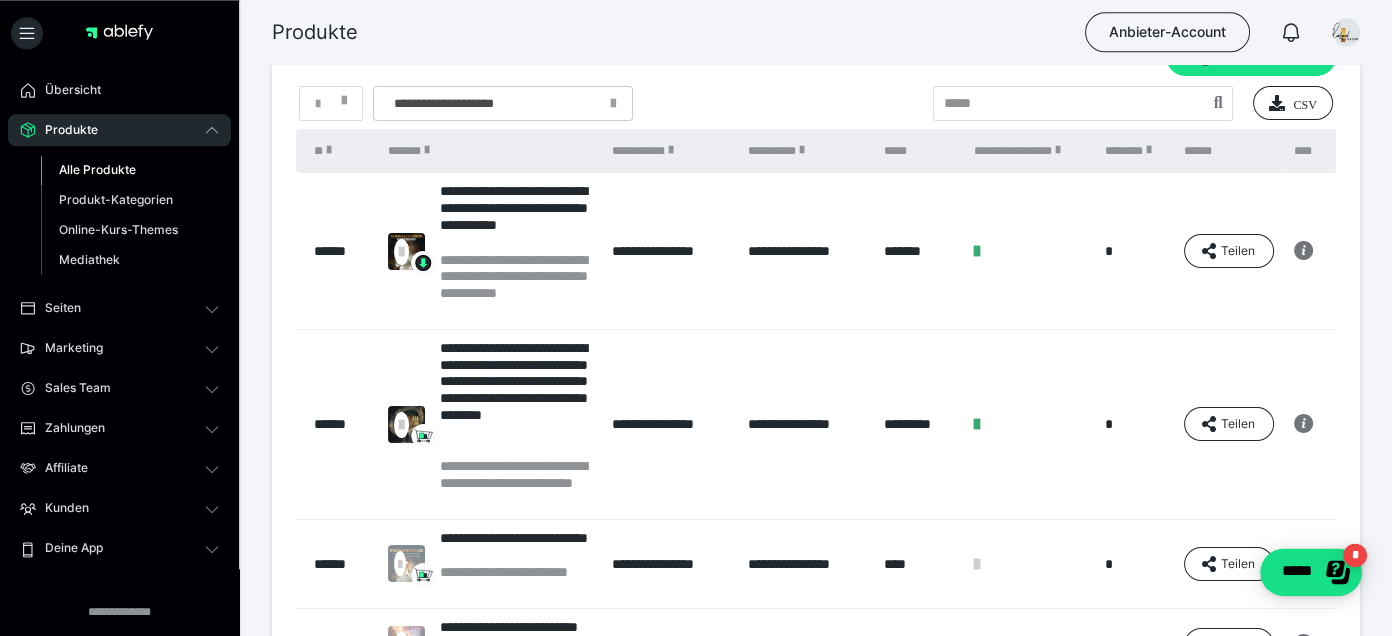 scroll, scrollTop: 105, scrollLeft: 0, axis: vertical 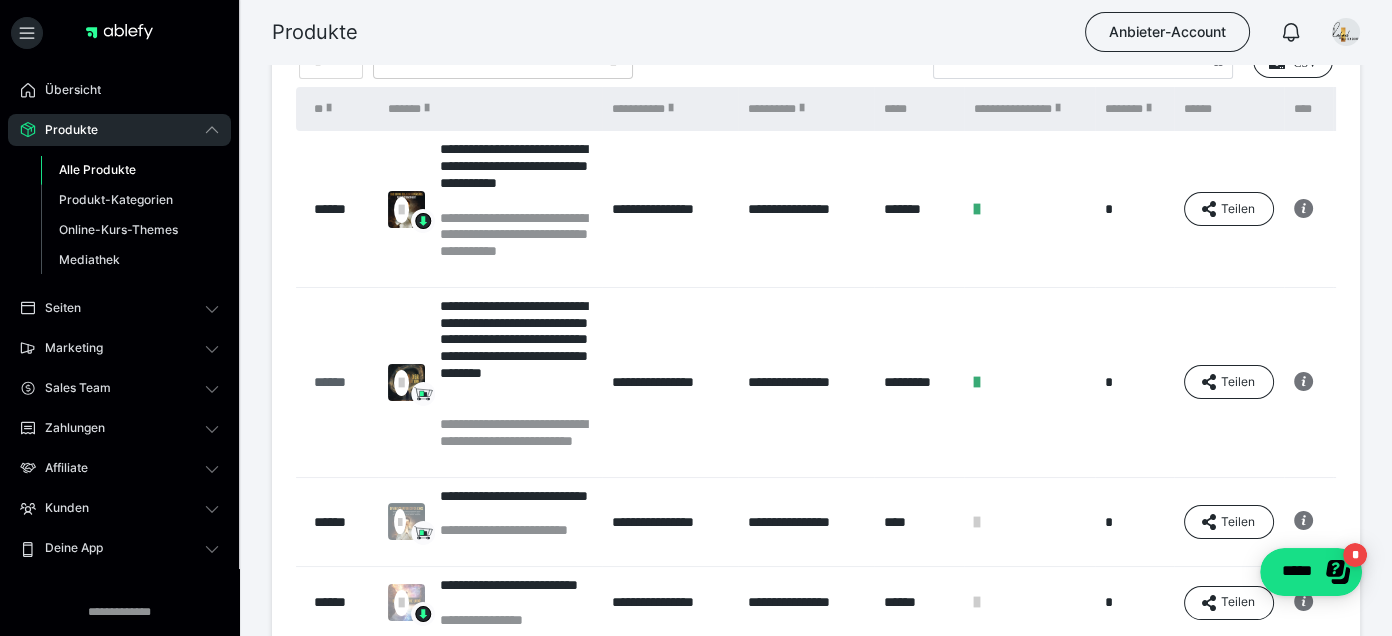click on "******" at bounding box center (341, 382) 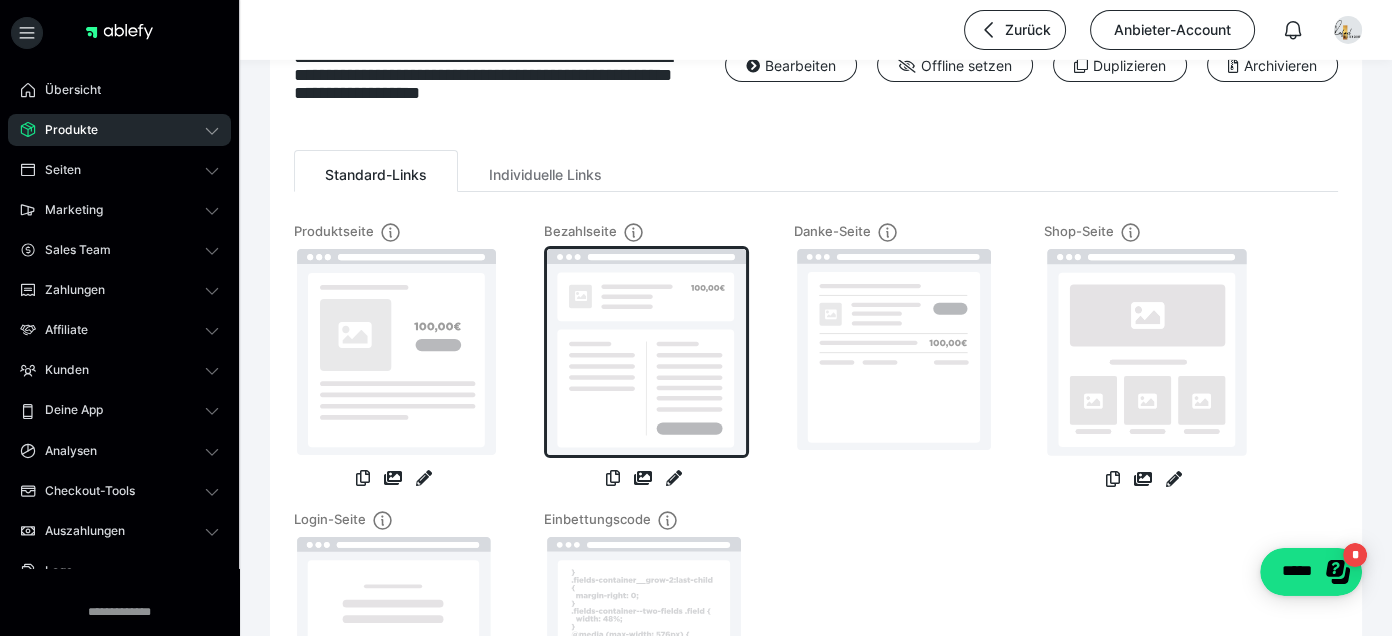 scroll, scrollTop: 105, scrollLeft: 0, axis: vertical 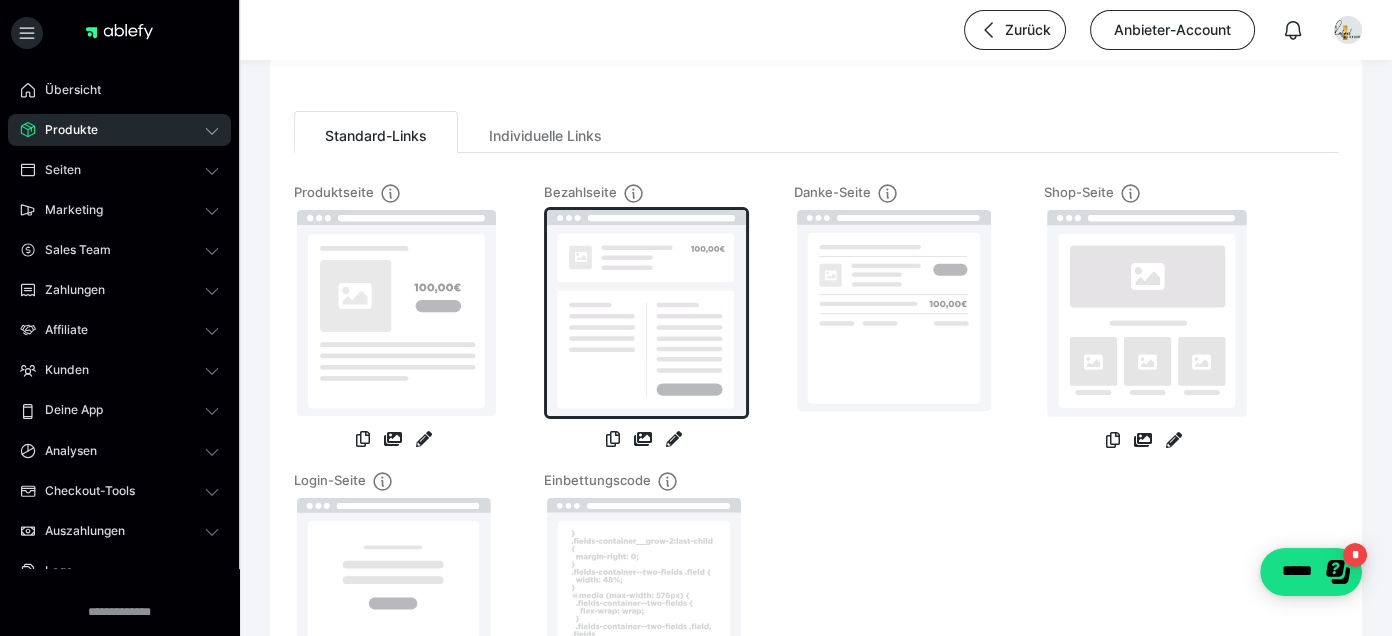 click at bounding box center (646, 313) 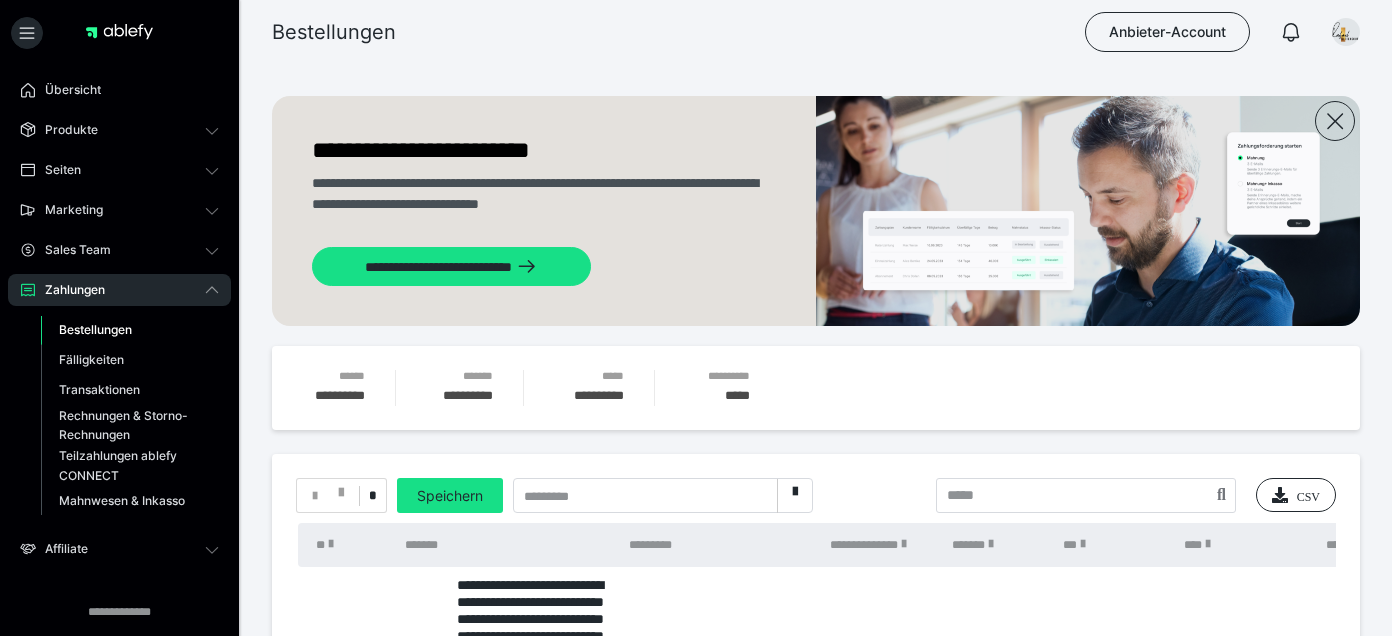 scroll, scrollTop: 0, scrollLeft: 0, axis: both 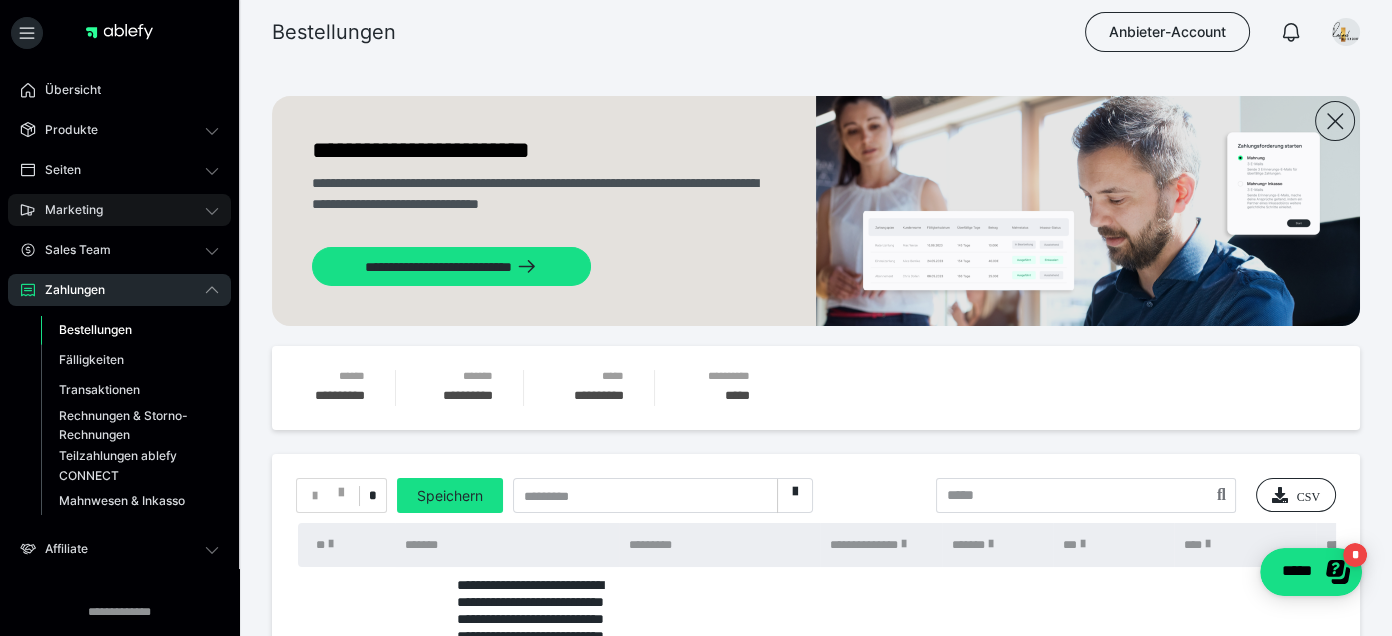 click on "Marketing" at bounding box center [119, 210] 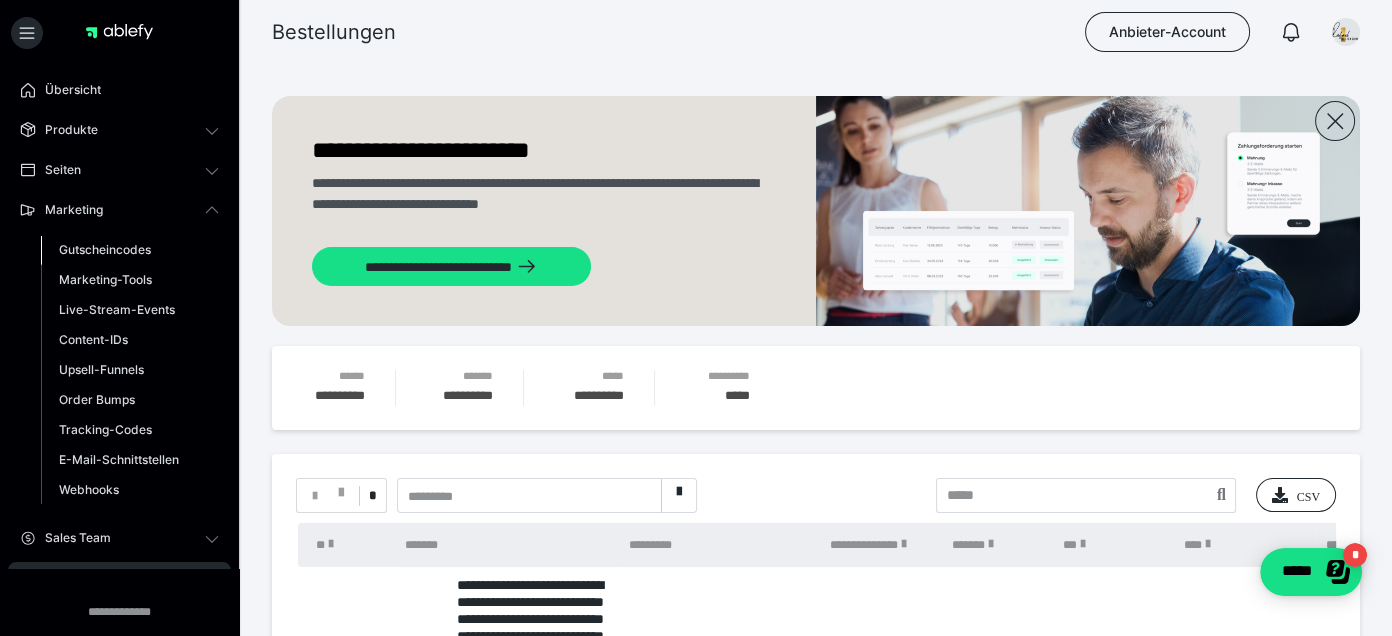 click on "Gutscheincodes" at bounding box center (105, 249) 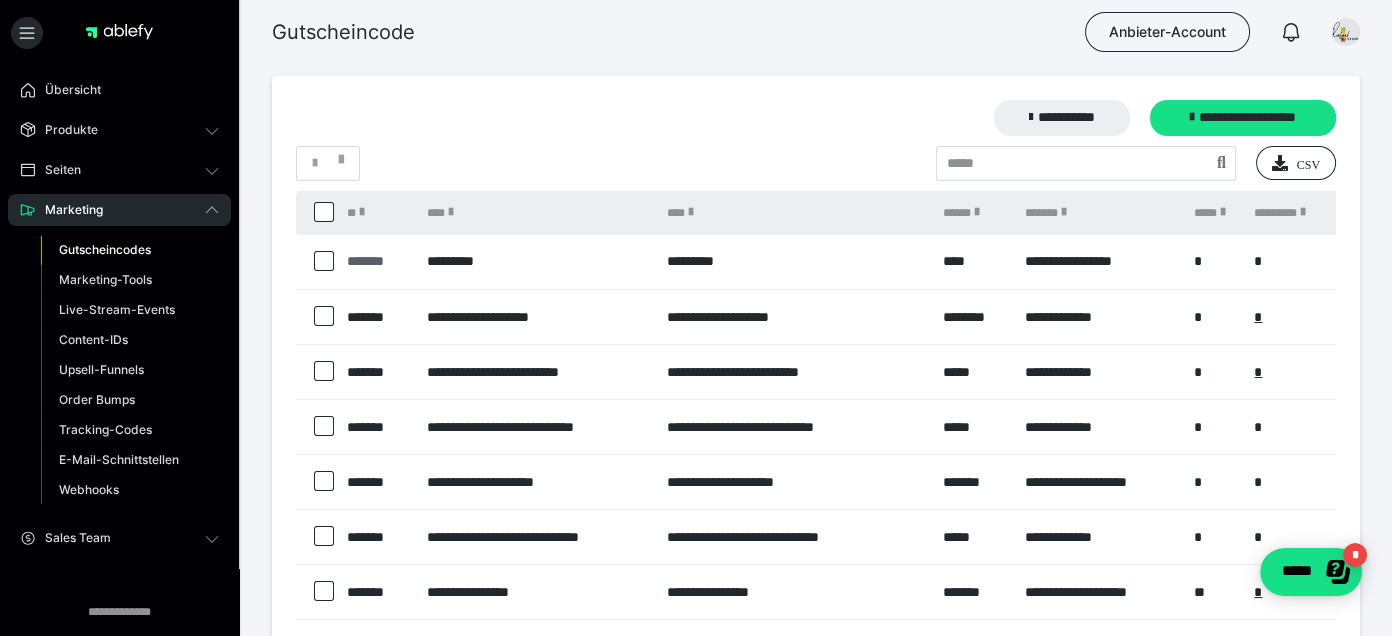 click on "*******" at bounding box center (377, 261) 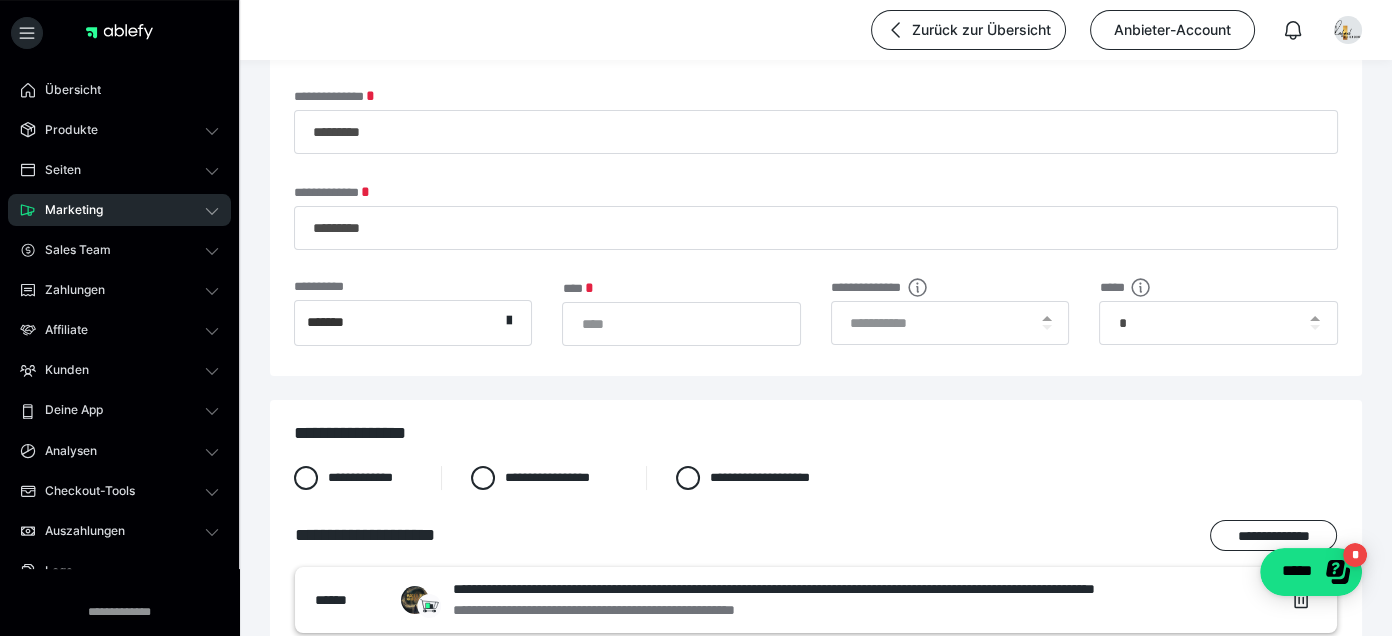 scroll, scrollTop: 105, scrollLeft: 0, axis: vertical 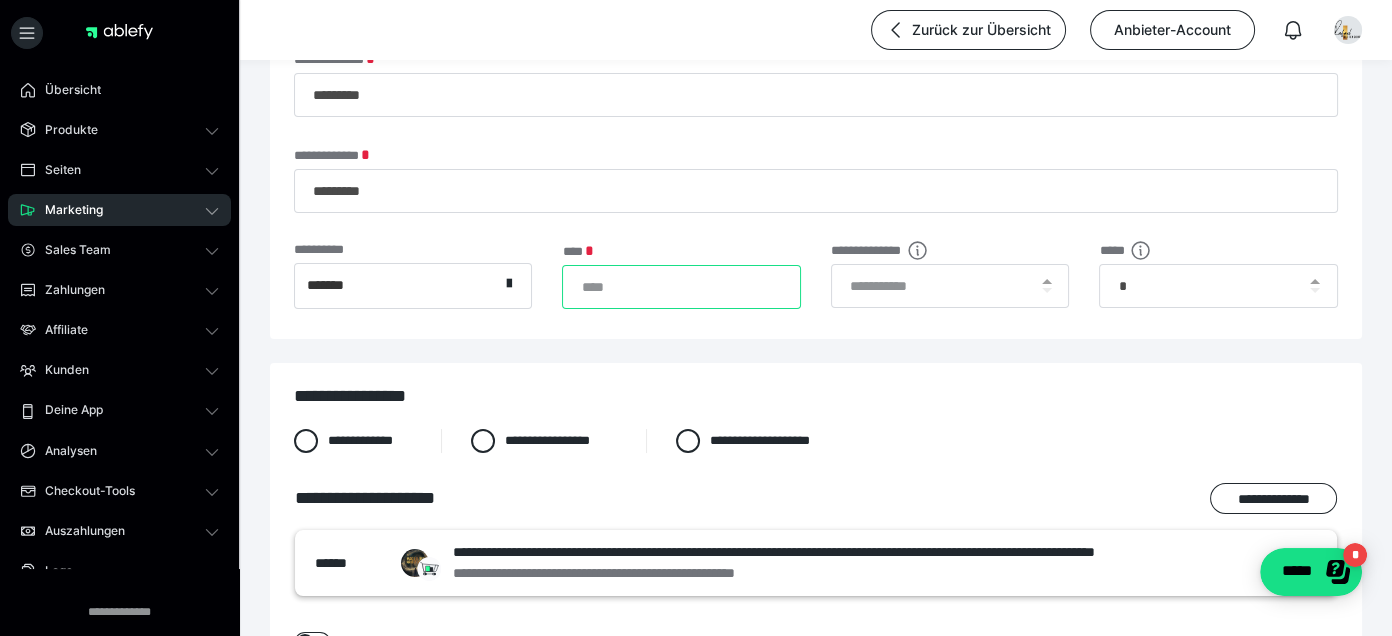click on "*****" at bounding box center (681, 287) 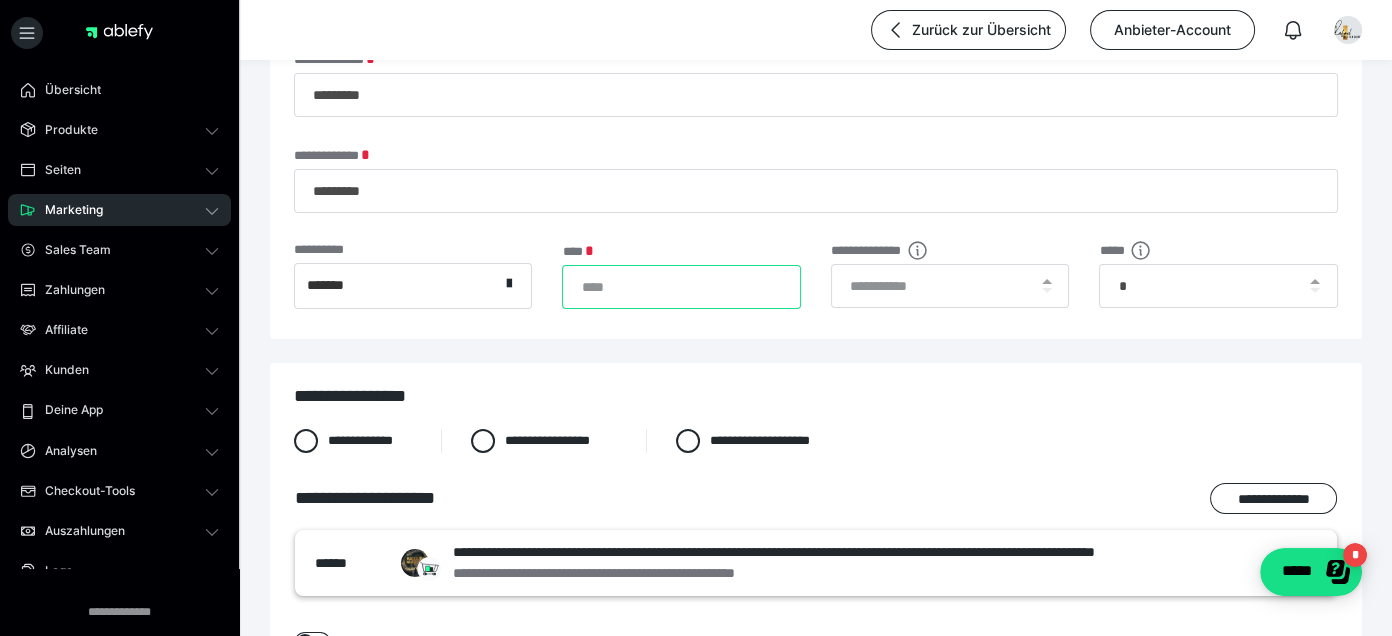 click on "*****" at bounding box center [681, 287] 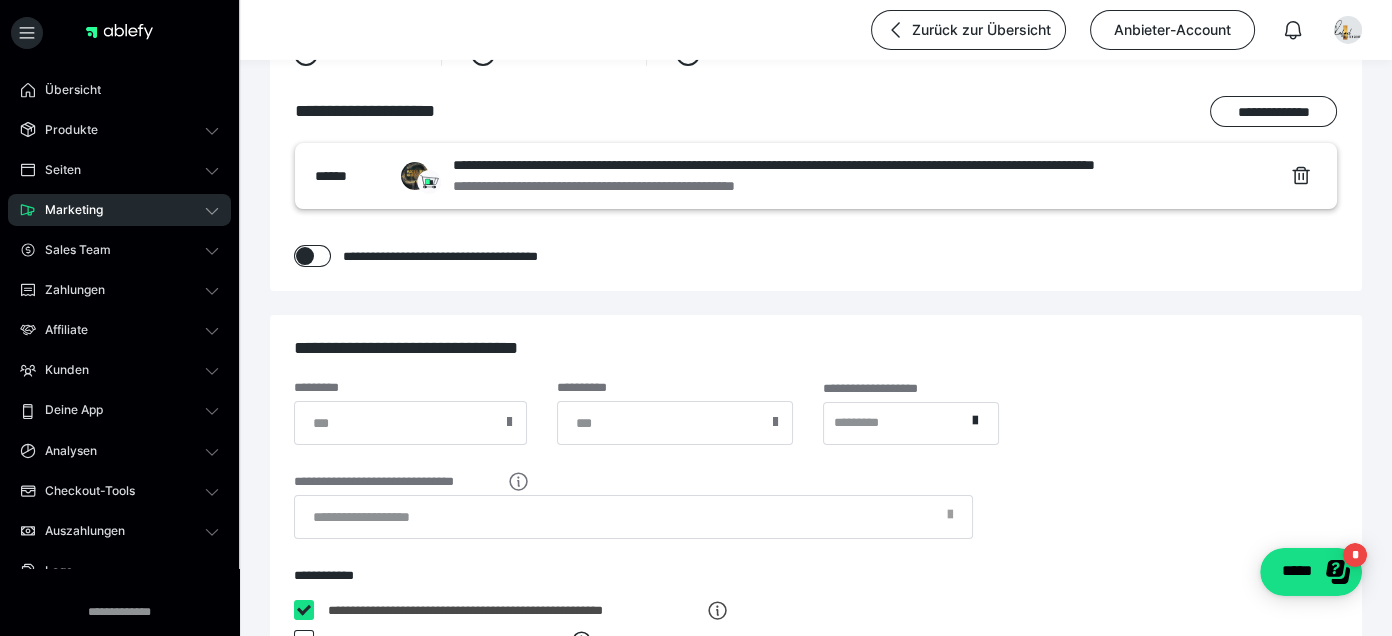 scroll, scrollTop: 728, scrollLeft: 0, axis: vertical 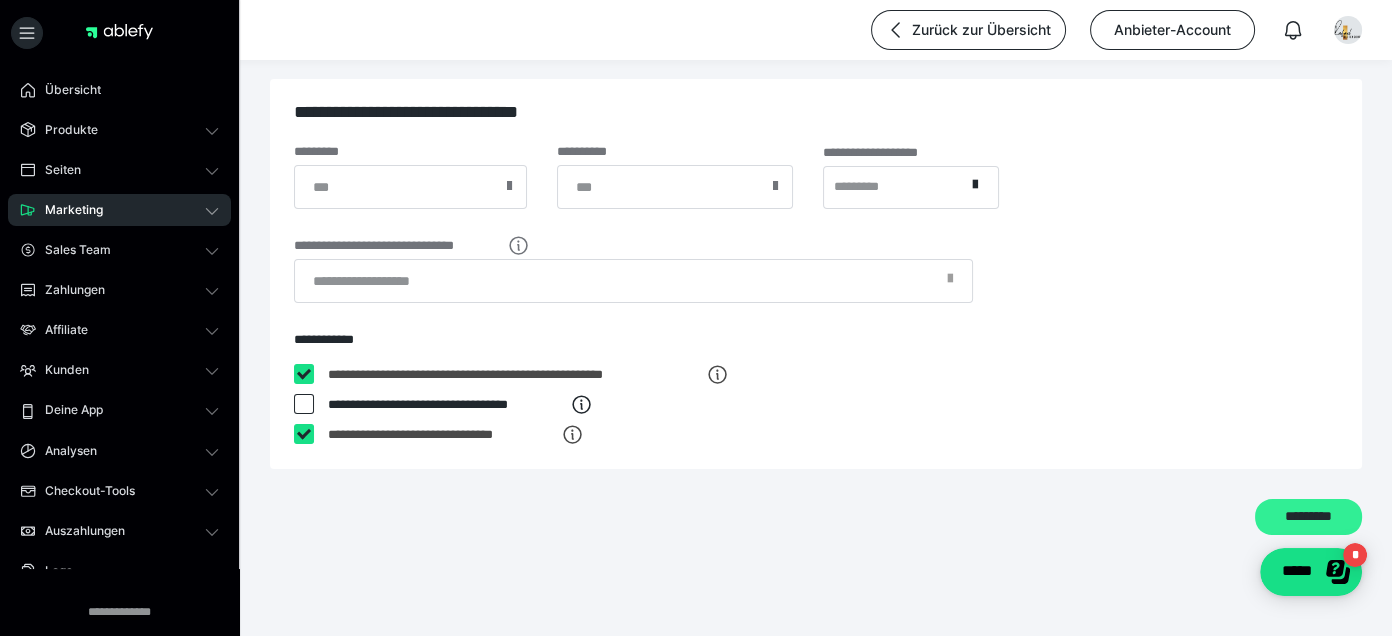 click on "*********" at bounding box center (1308, 517) 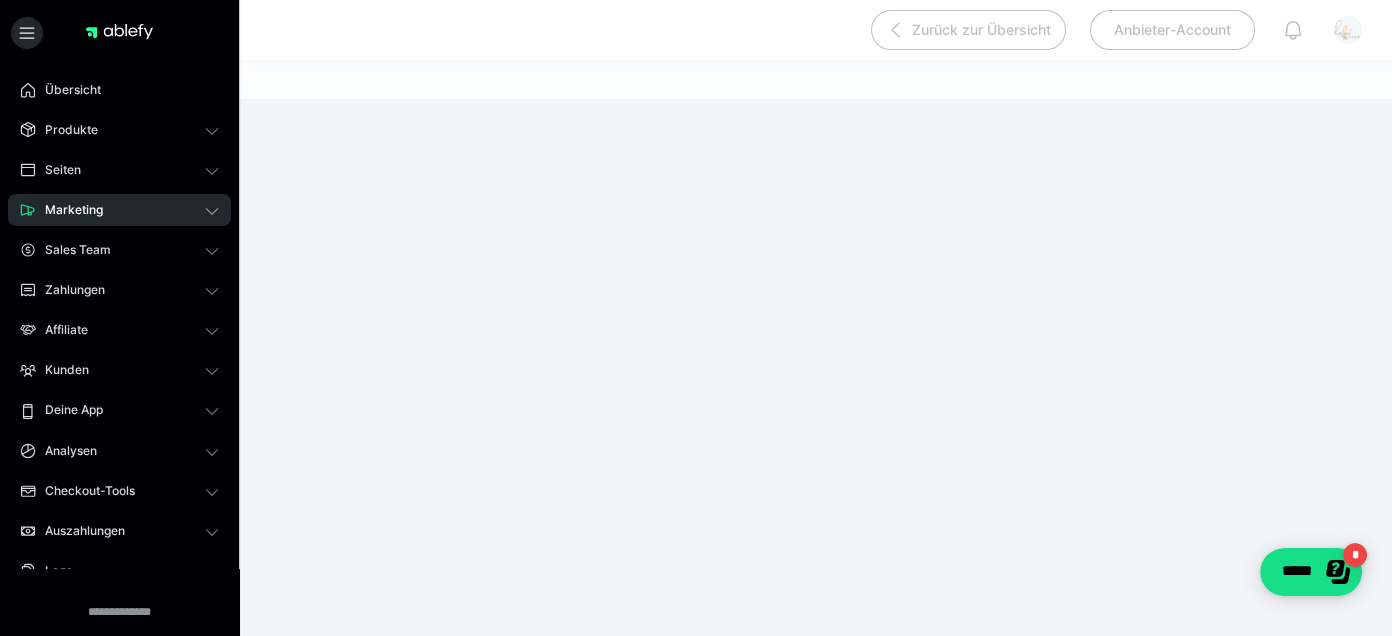 scroll, scrollTop: 189, scrollLeft: 0, axis: vertical 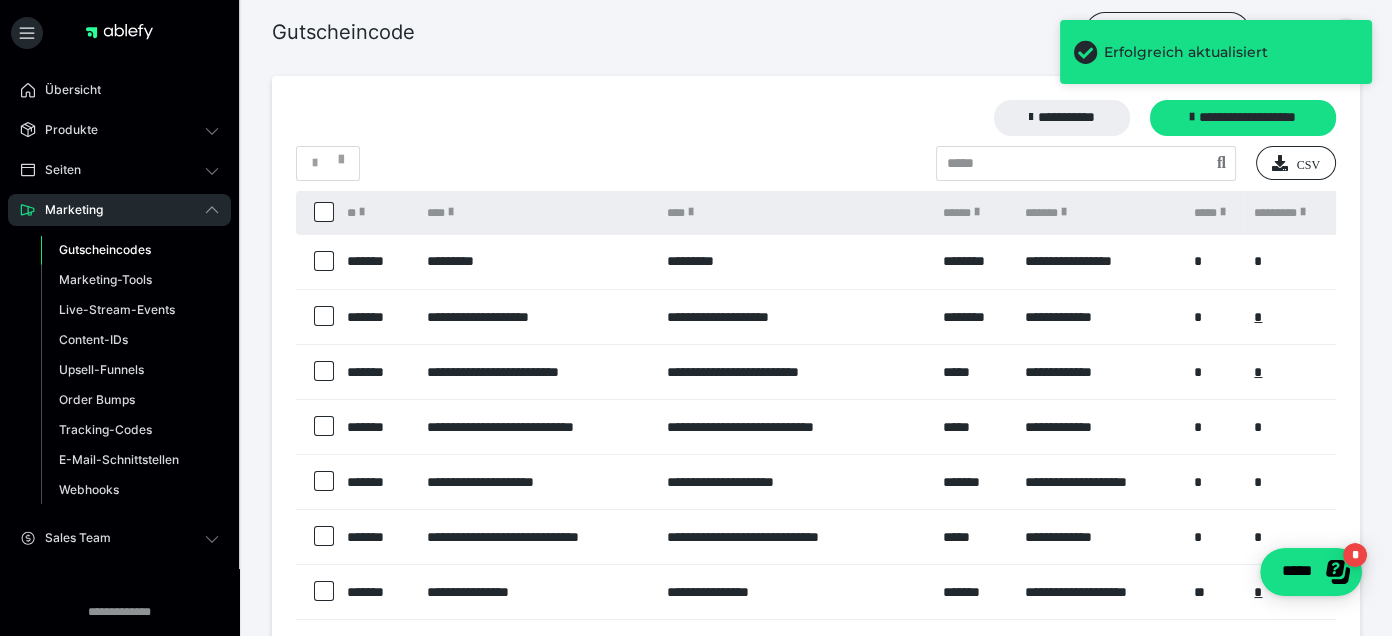 click on "*********" at bounding box center (795, 262) 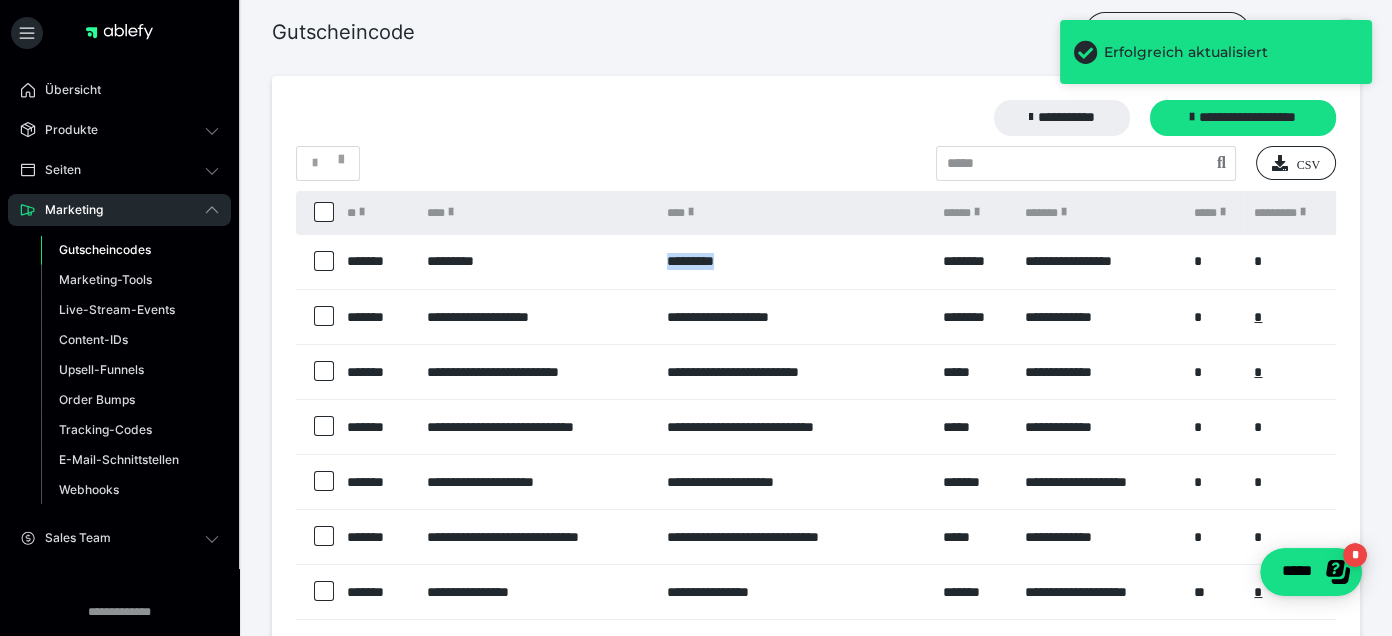 click on "*********" at bounding box center (795, 262) 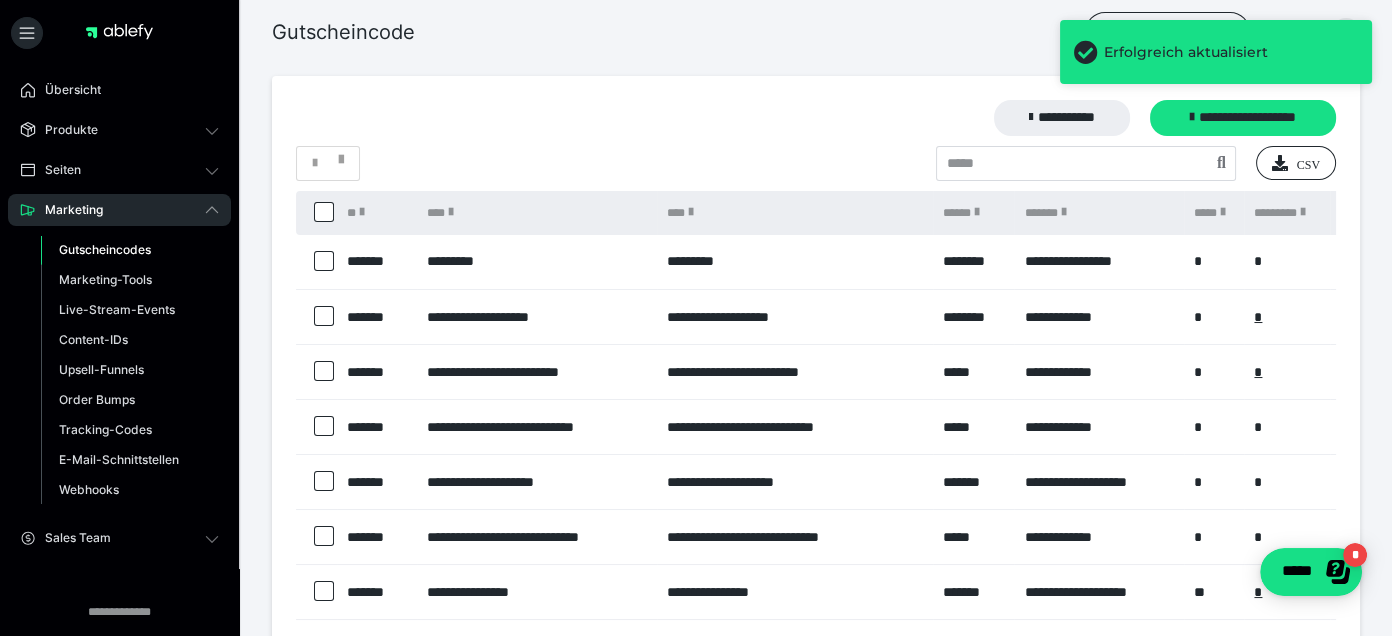 click on "*********" at bounding box center (795, 262) 